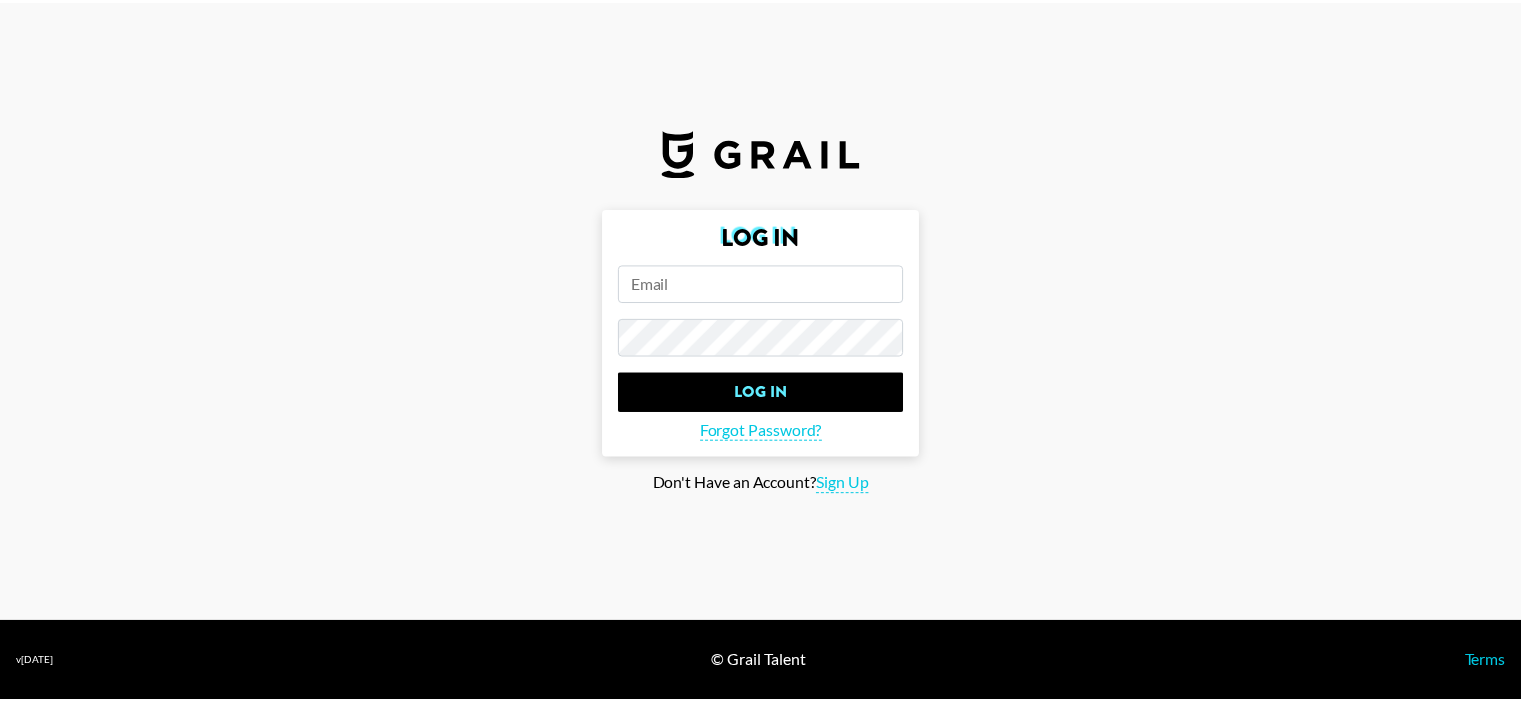scroll, scrollTop: 0, scrollLeft: 0, axis: both 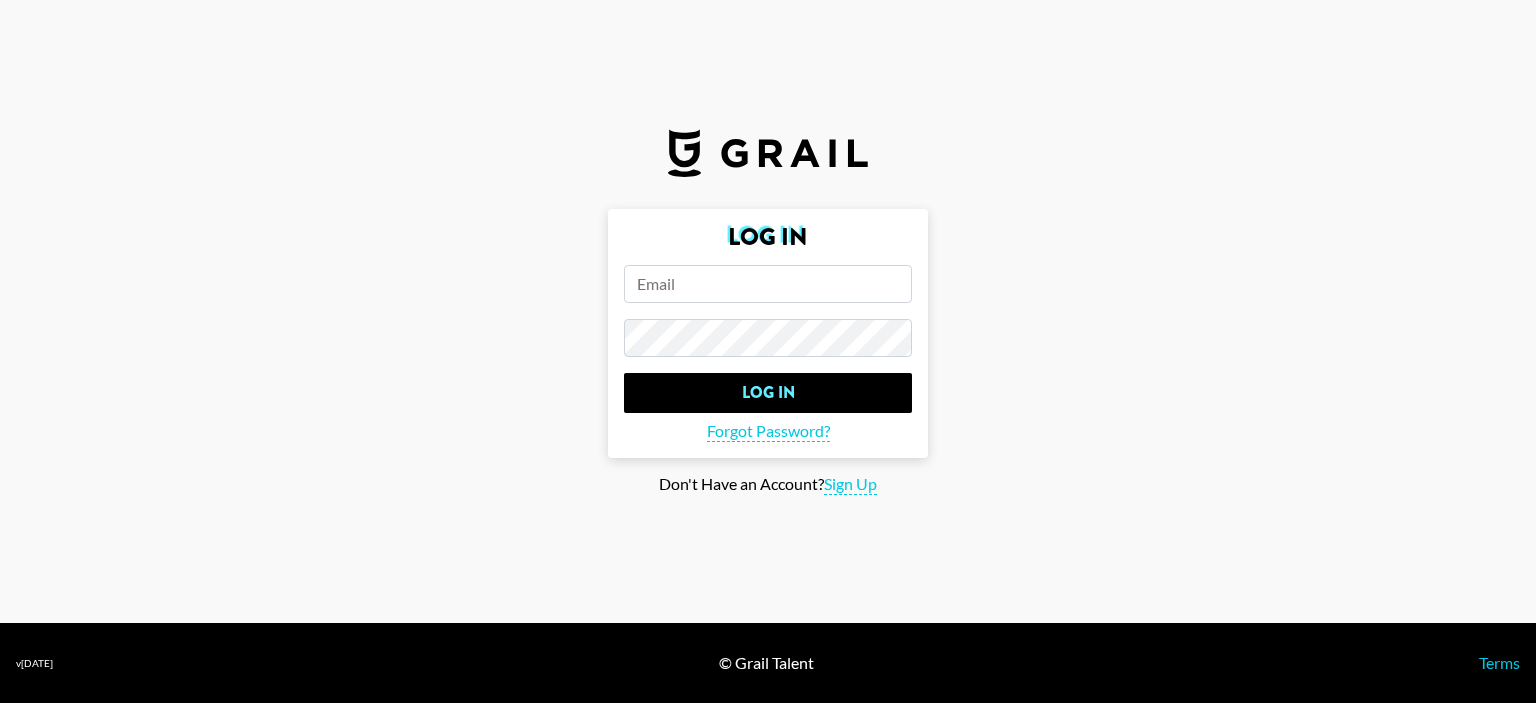 click at bounding box center (768, 284) 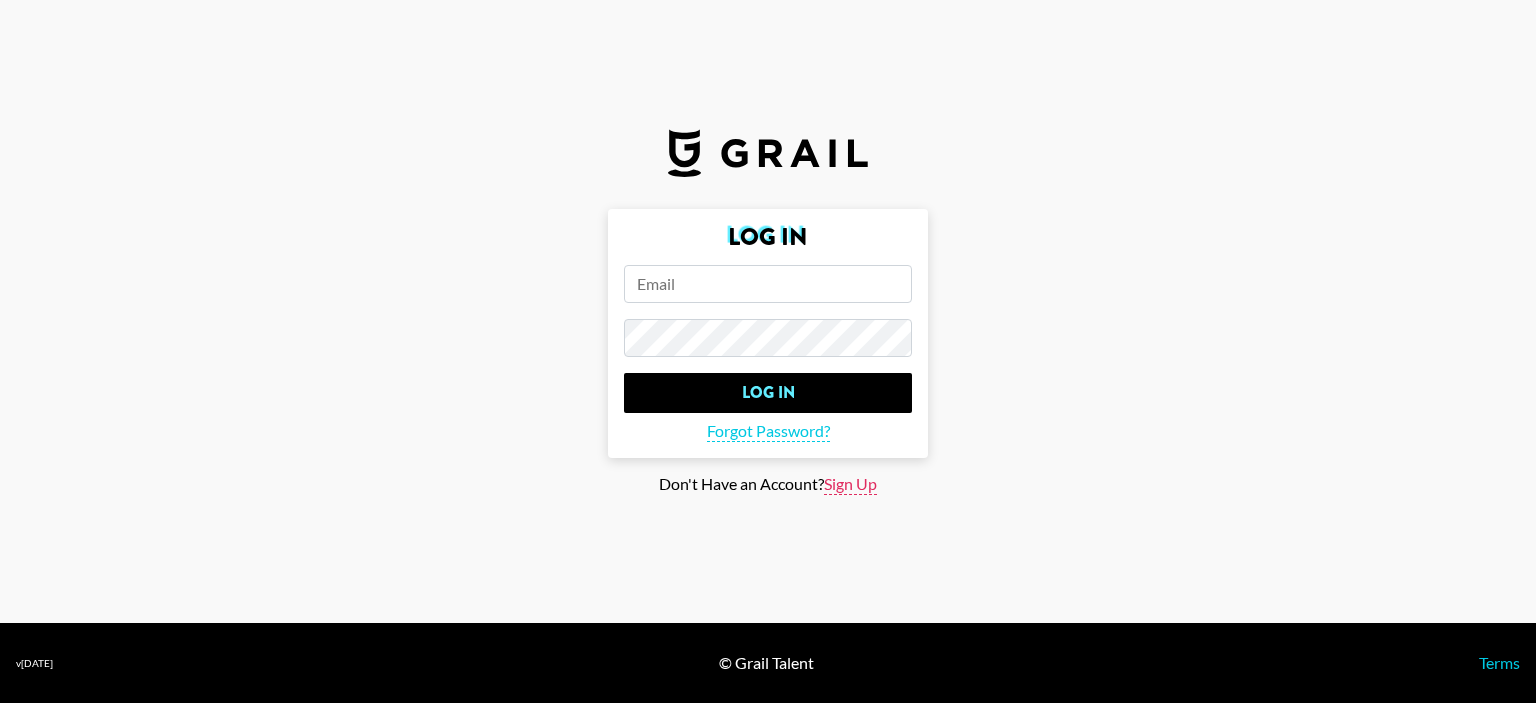 click on "Sign Up" at bounding box center [850, 484] 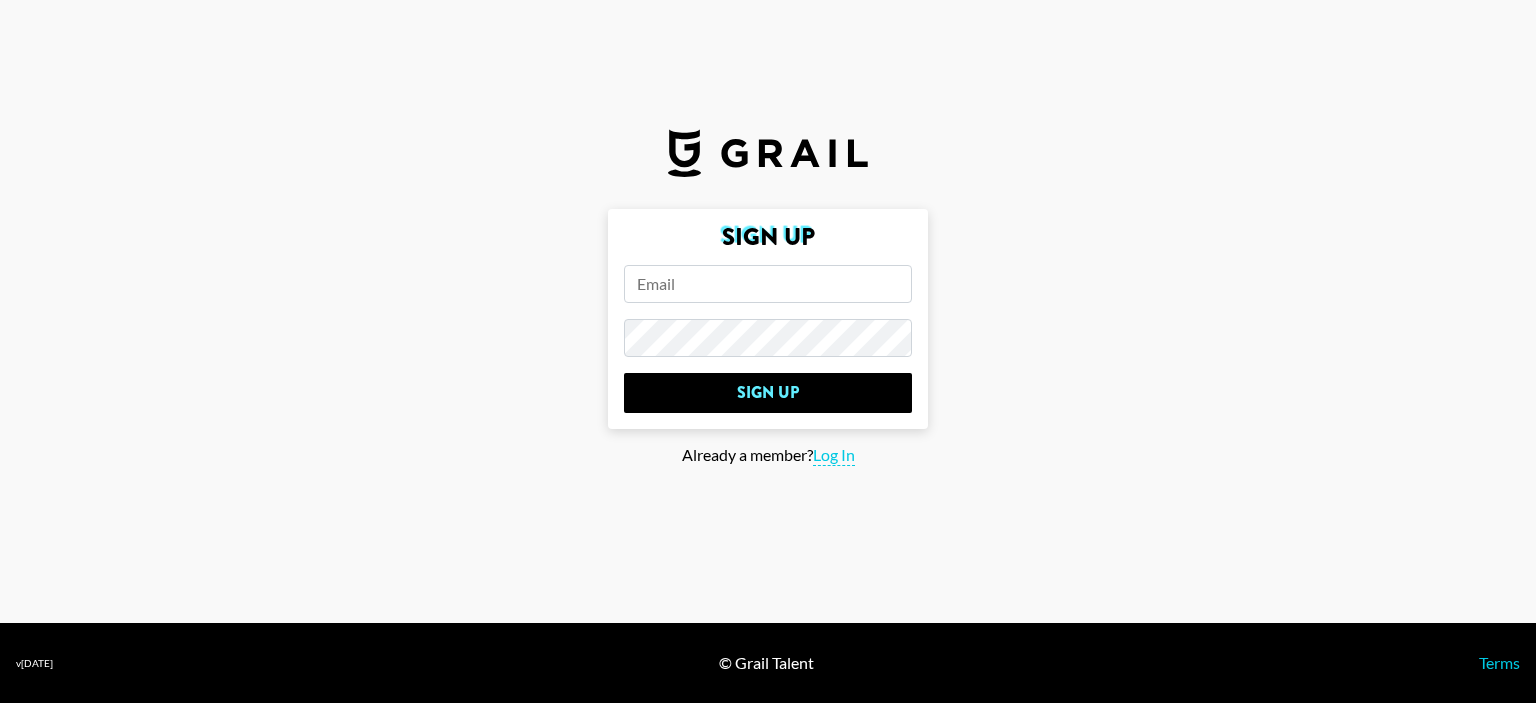 click at bounding box center (768, 284) 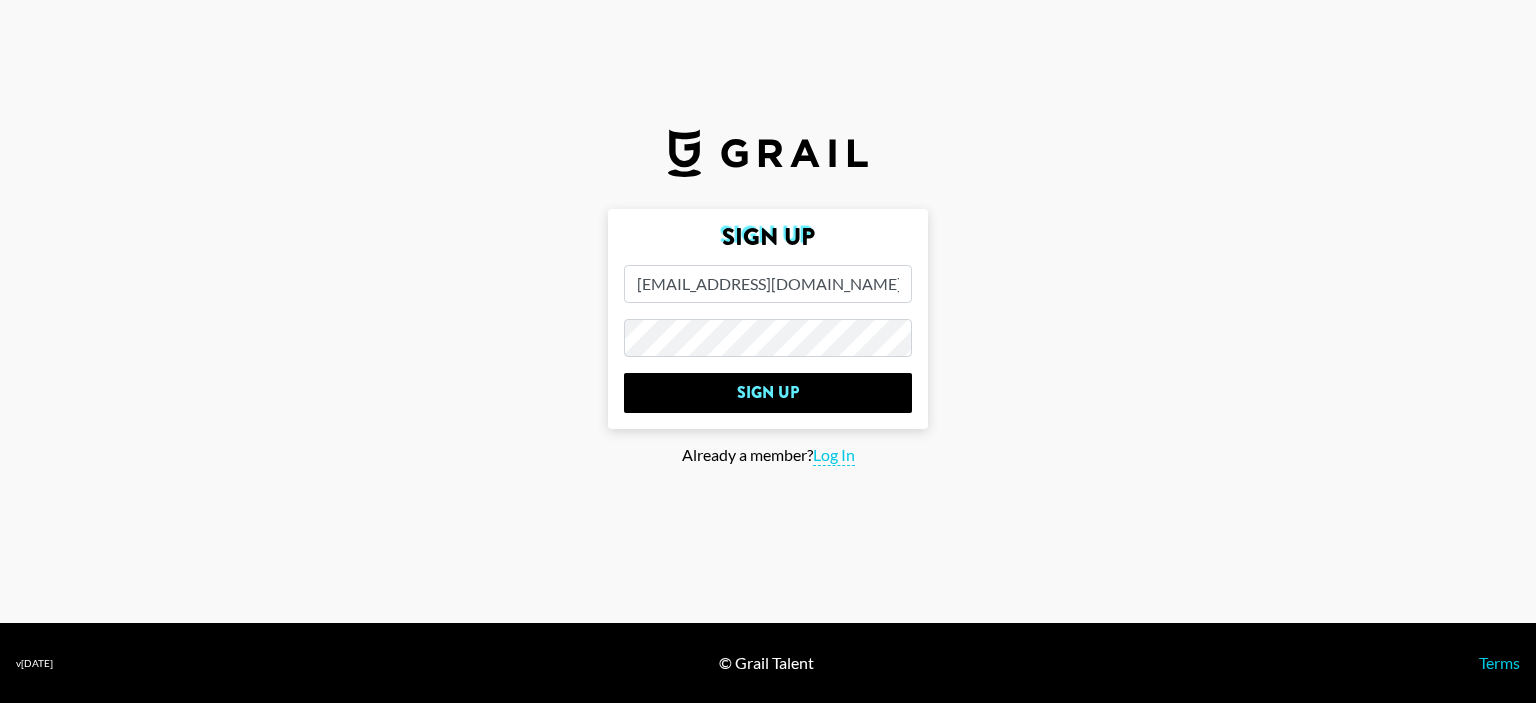type on "[EMAIL_ADDRESS][DOMAIN_NAME]" 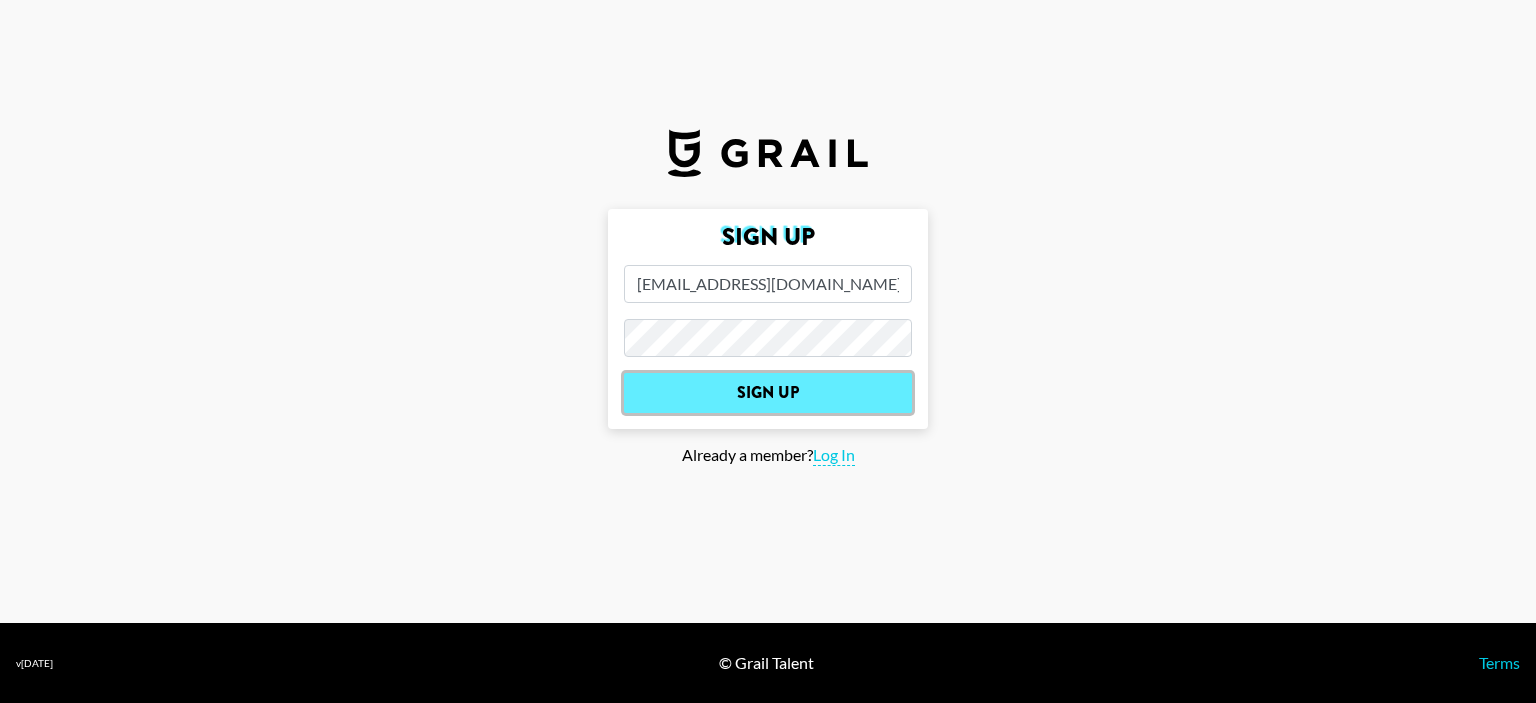 click on "Sign Up" at bounding box center (768, 393) 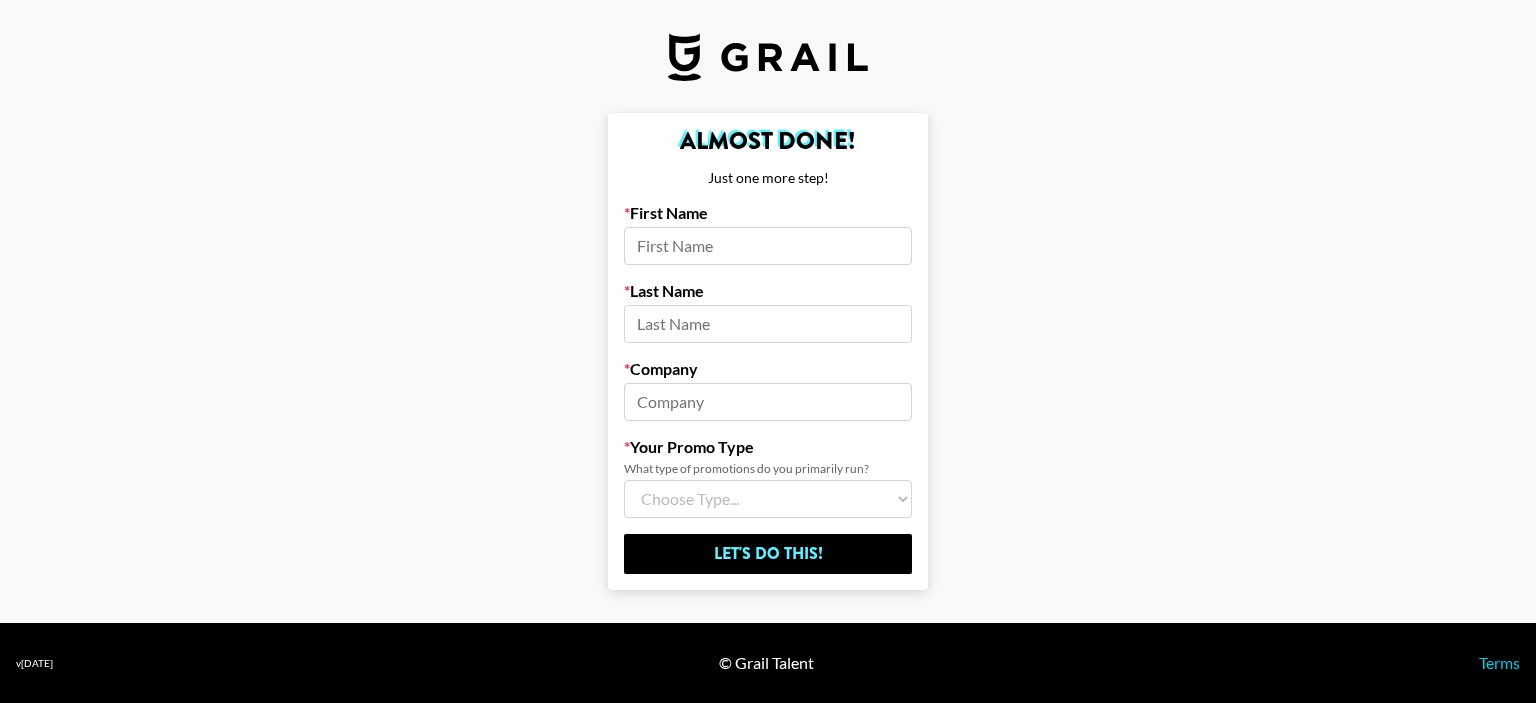 click at bounding box center (768, 246) 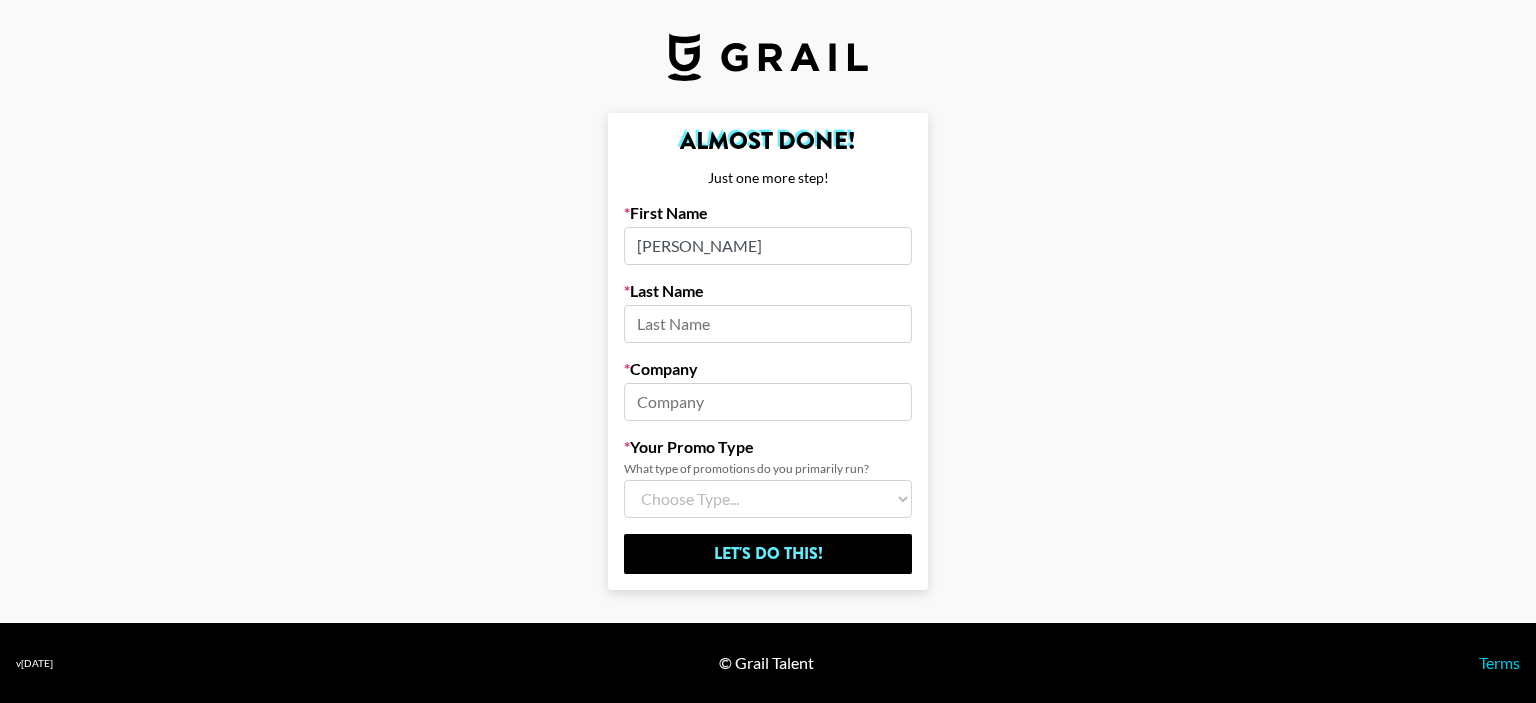 type on "Butt" 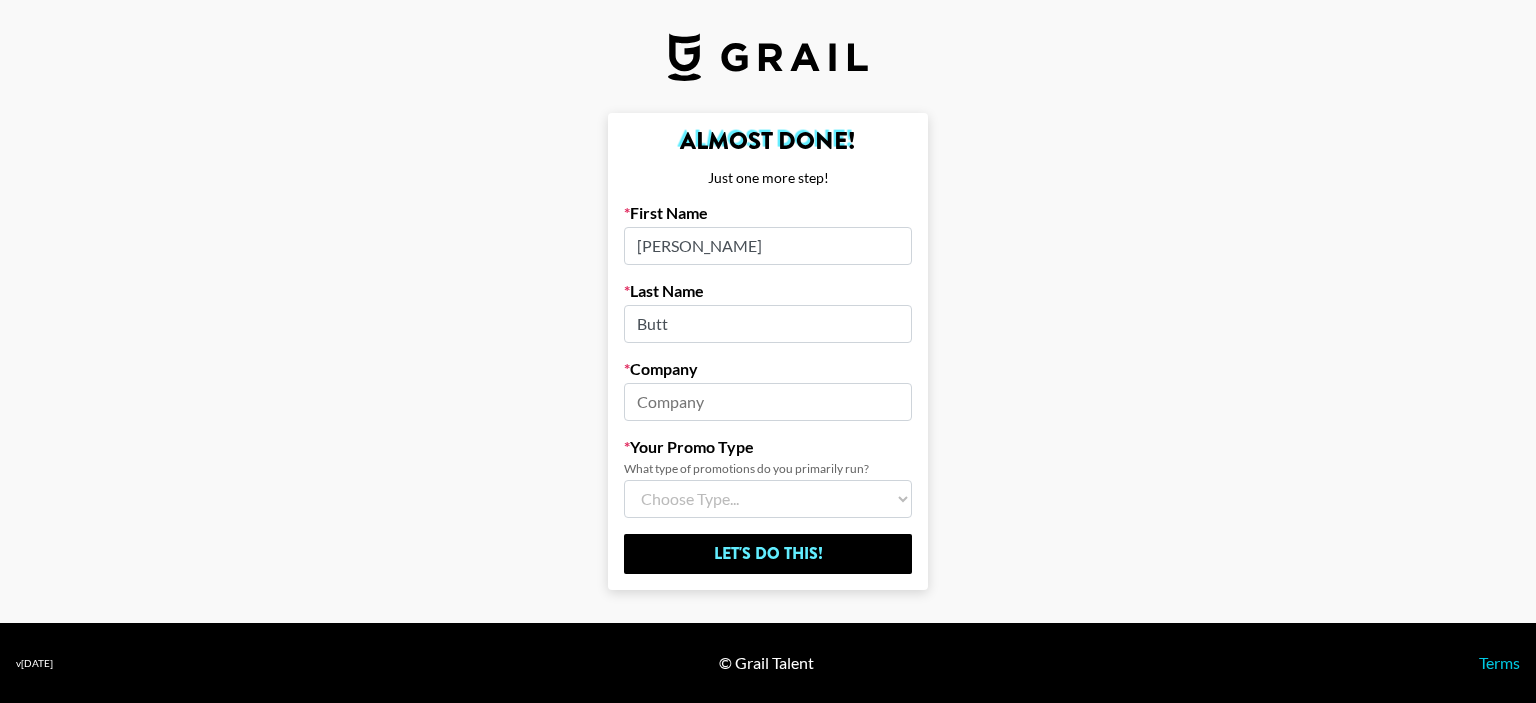 click at bounding box center [768, 402] 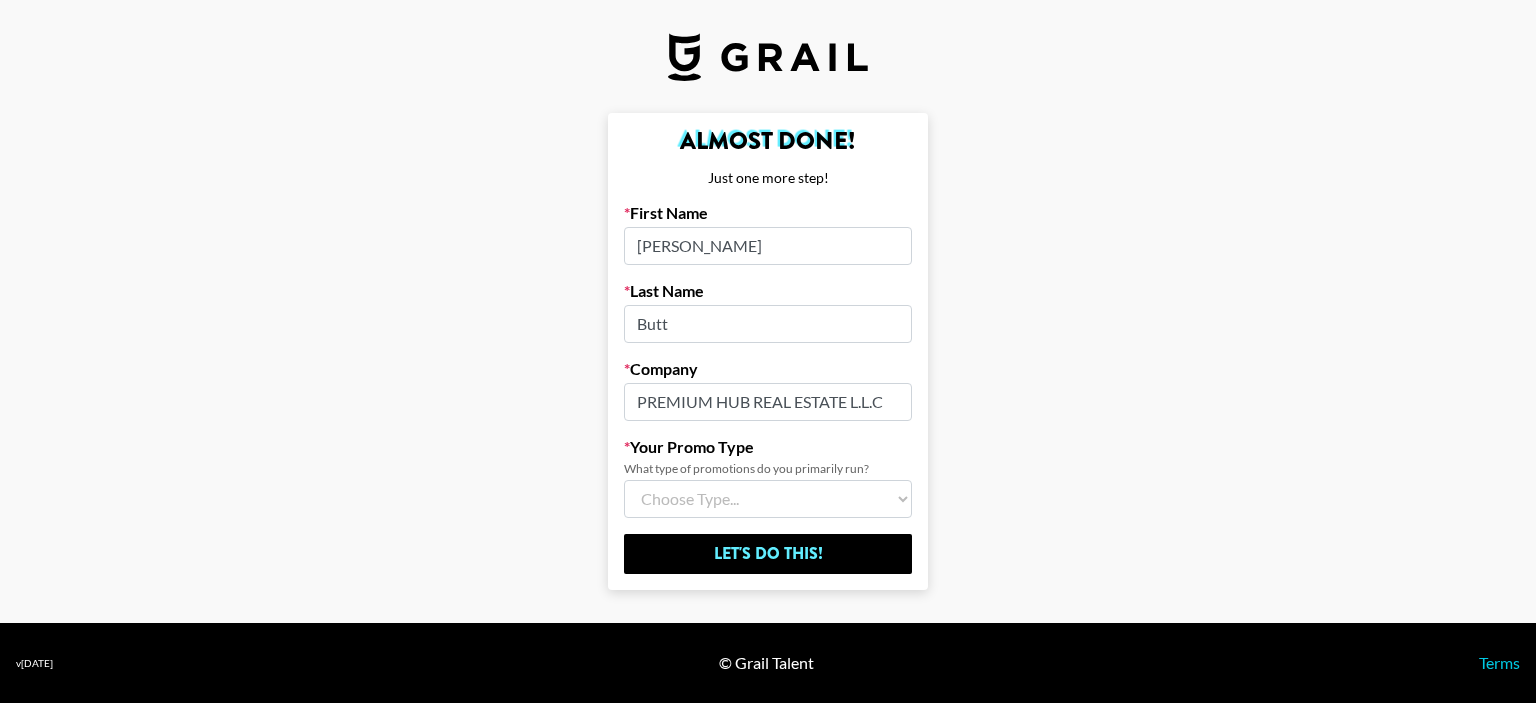 click on "Choose Type... Song Promos Brand Promos Both (I work at an Agency)" at bounding box center [768, 499] 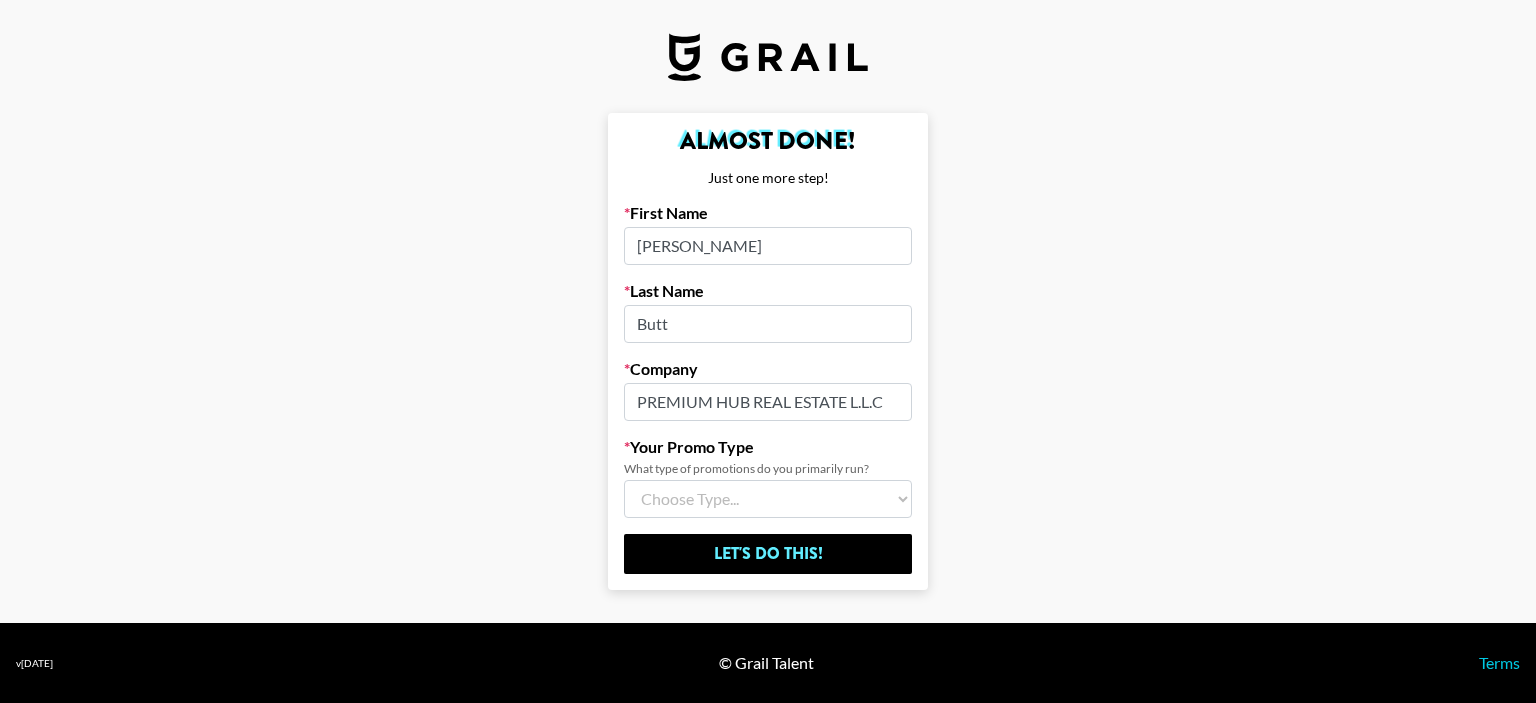 select on "Multi" 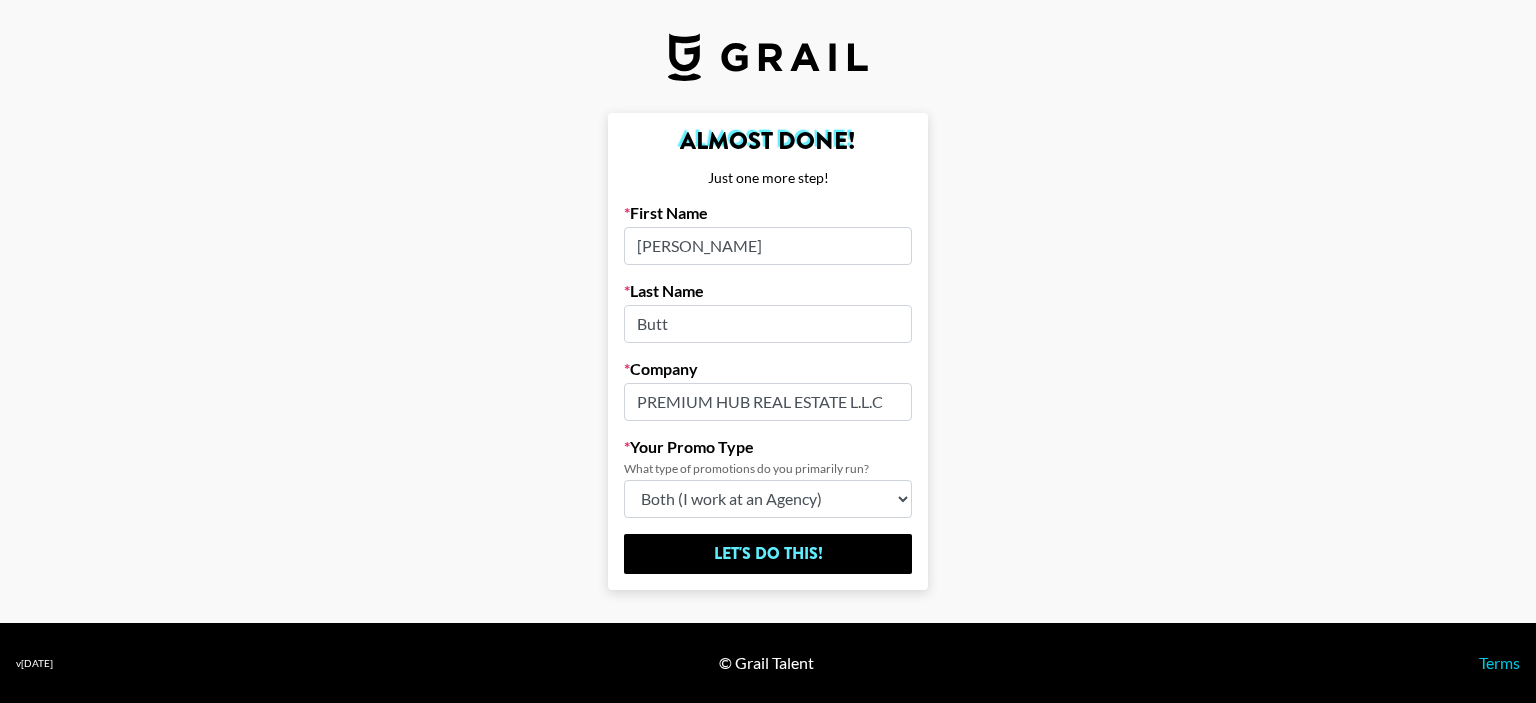 click on "Choose Type... Song Promos Brand Promos Both (I work at an Agency)" at bounding box center [768, 499] 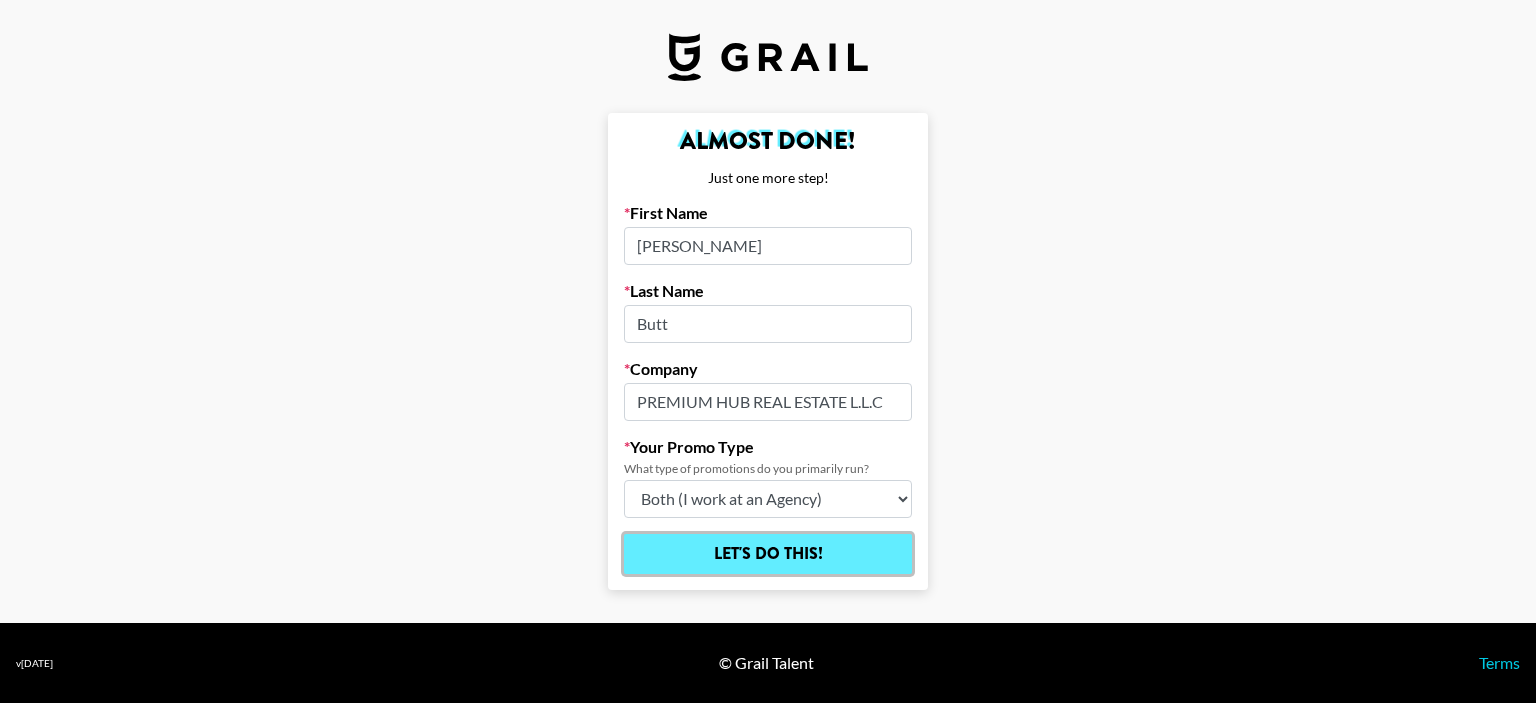 click on "Let's Do This!" at bounding box center [768, 554] 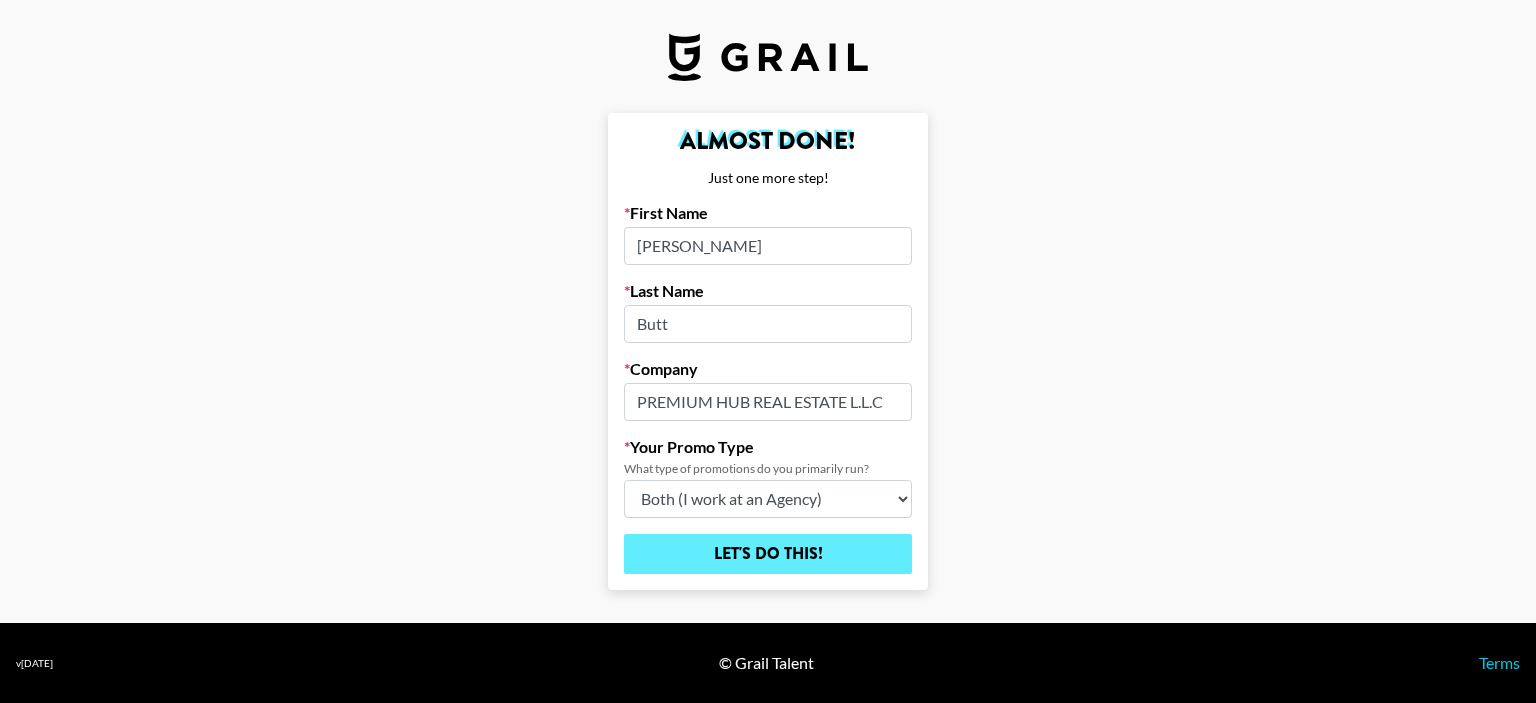 select on "Song" 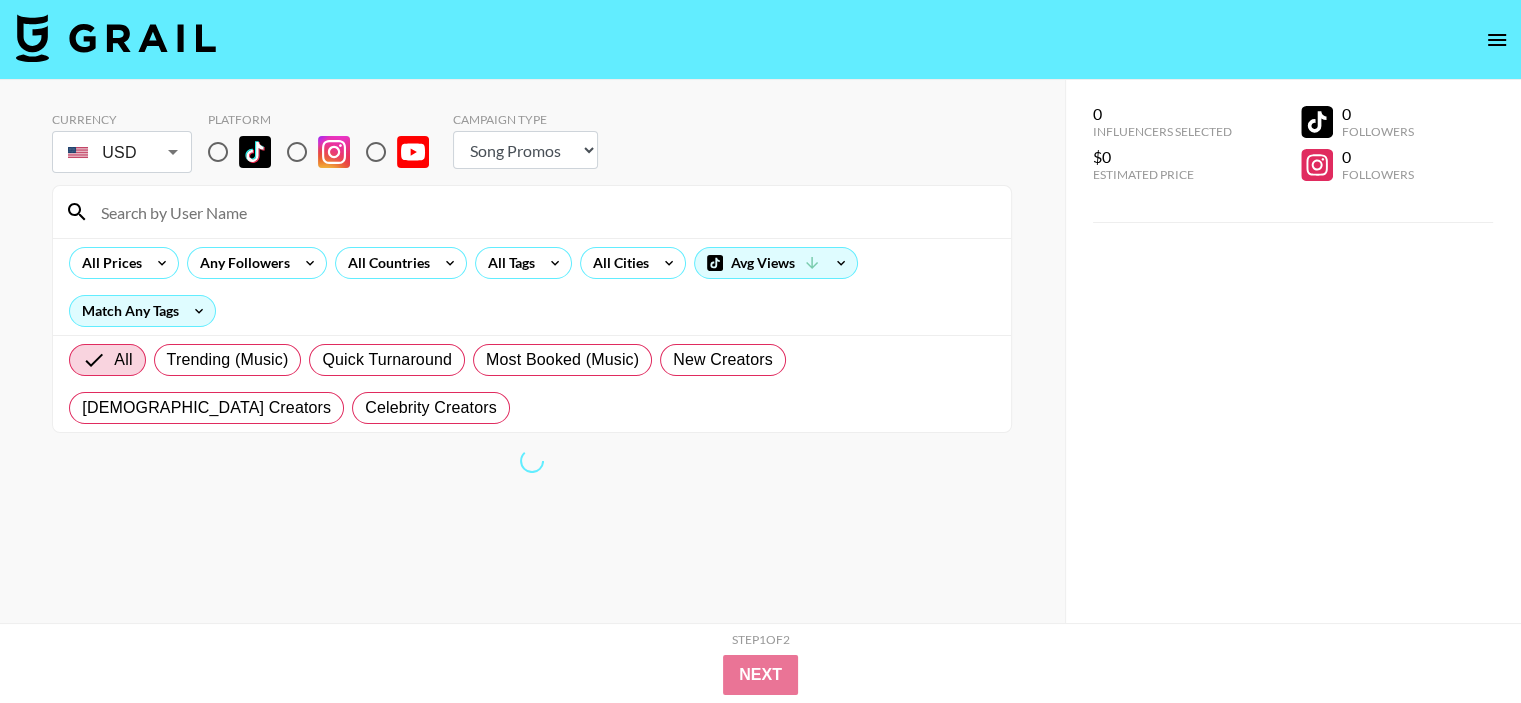 click at bounding box center [218, 152] 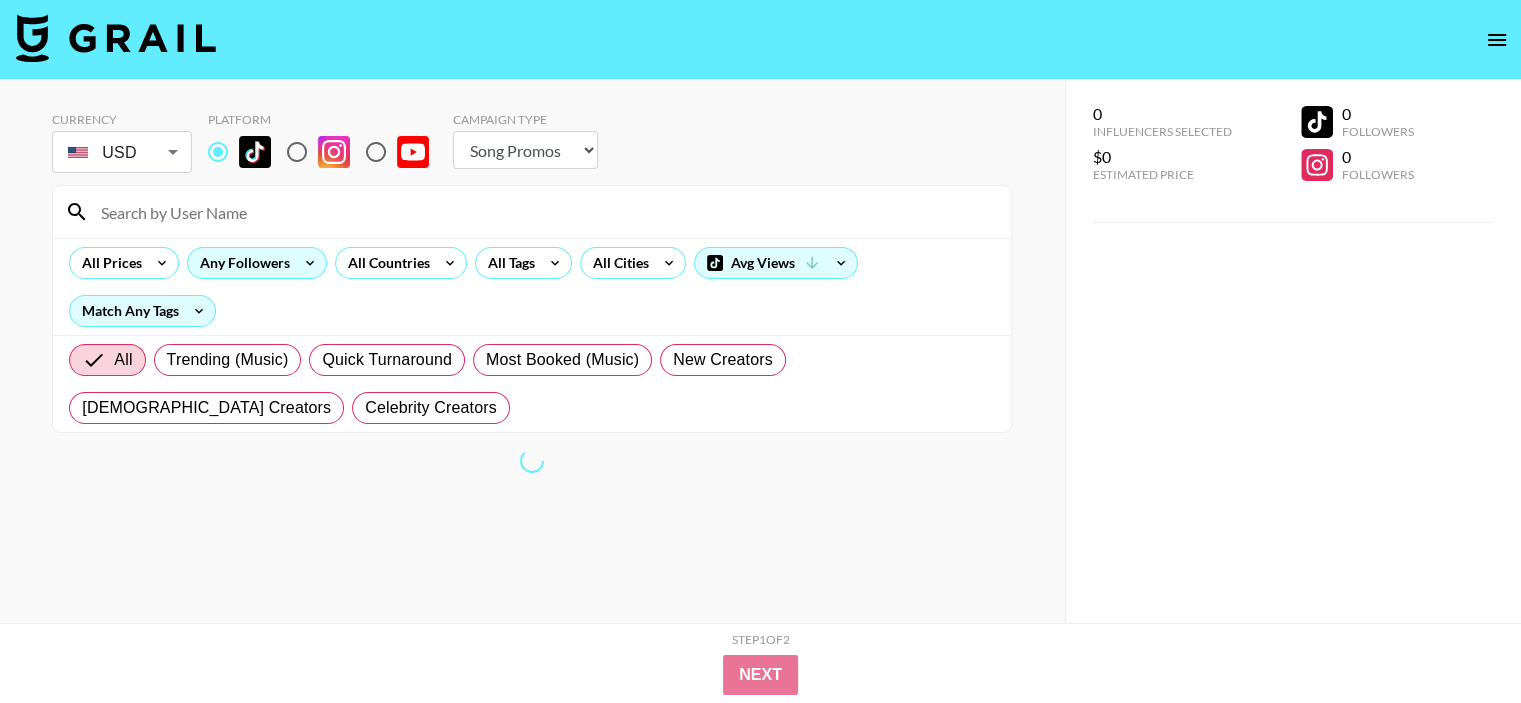 click on "Any Followers" at bounding box center [241, 263] 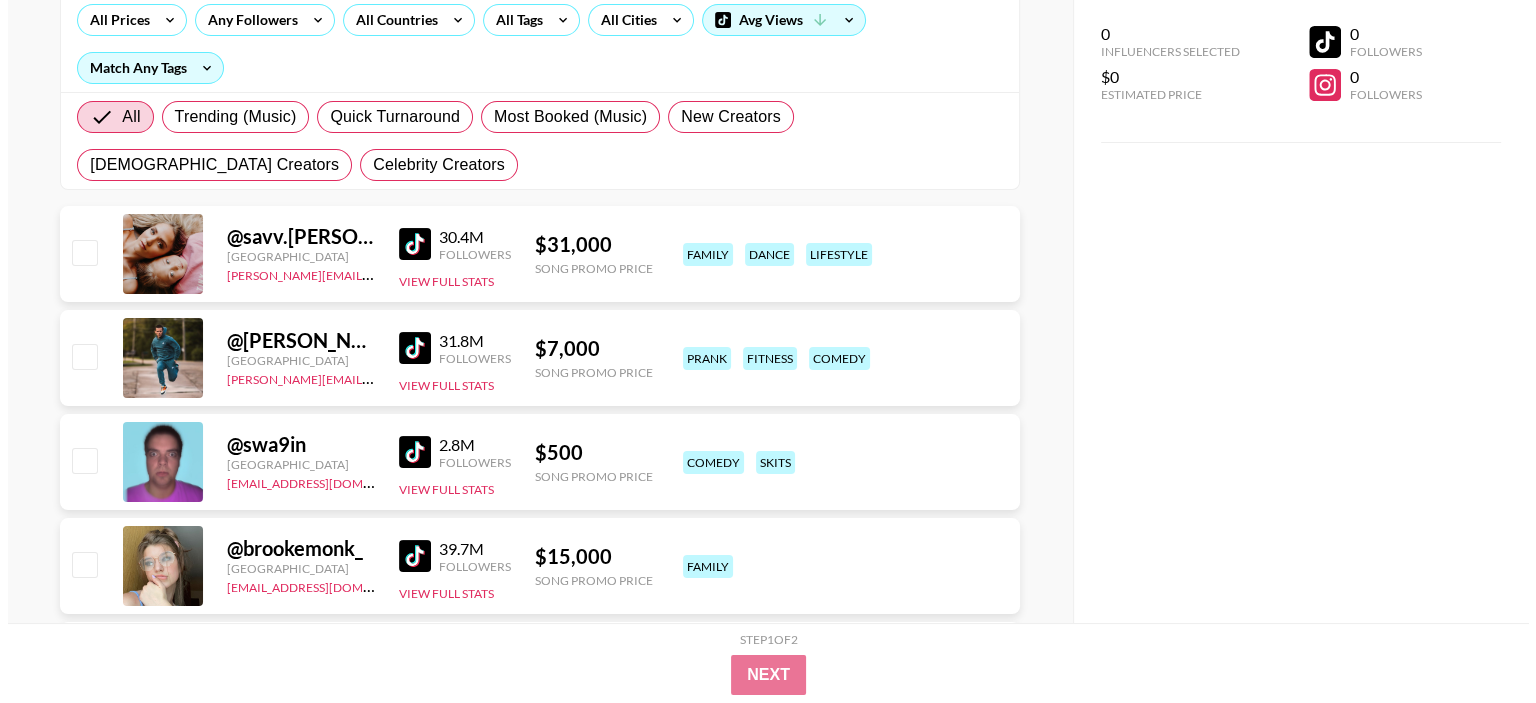 scroll, scrollTop: 0, scrollLeft: 0, axis: both 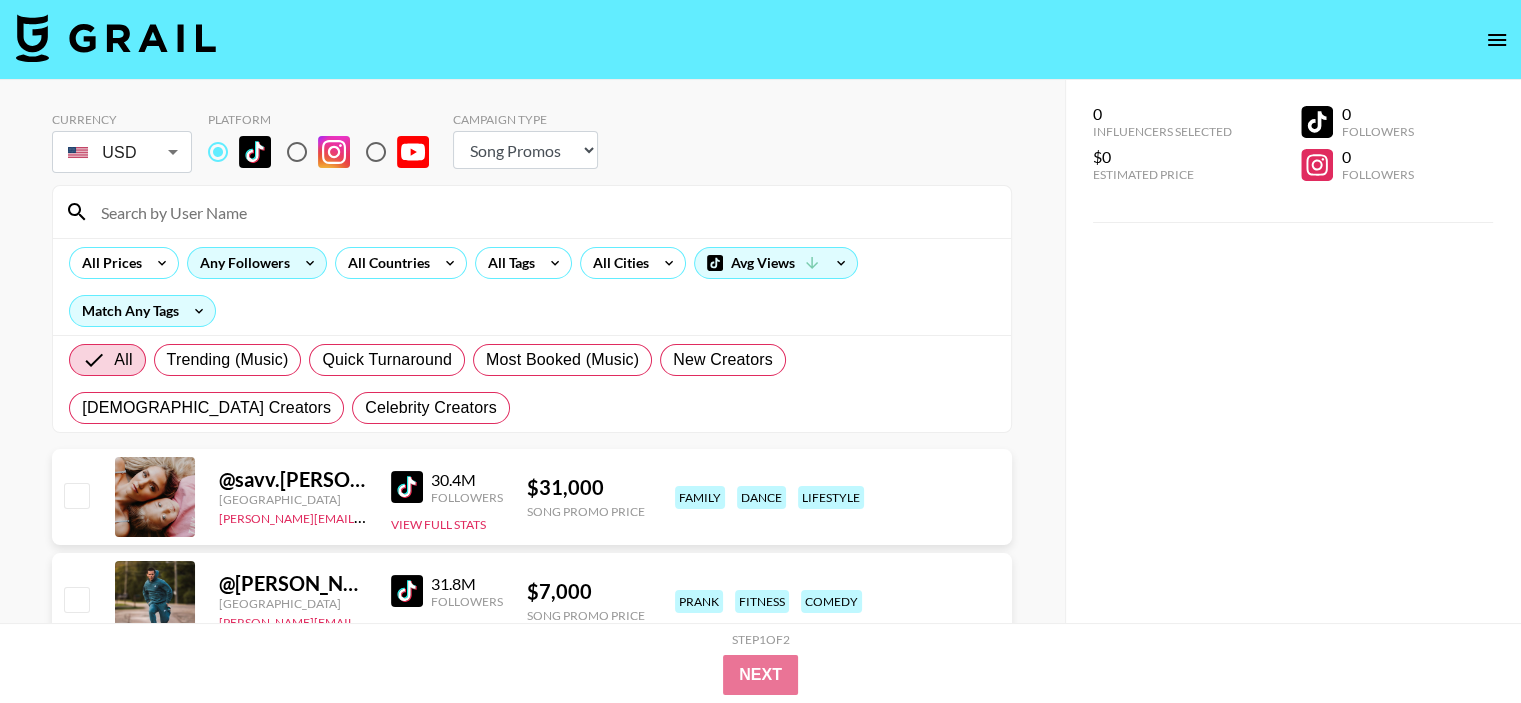 click on "Any Followers" at bounding box center [241, 263] 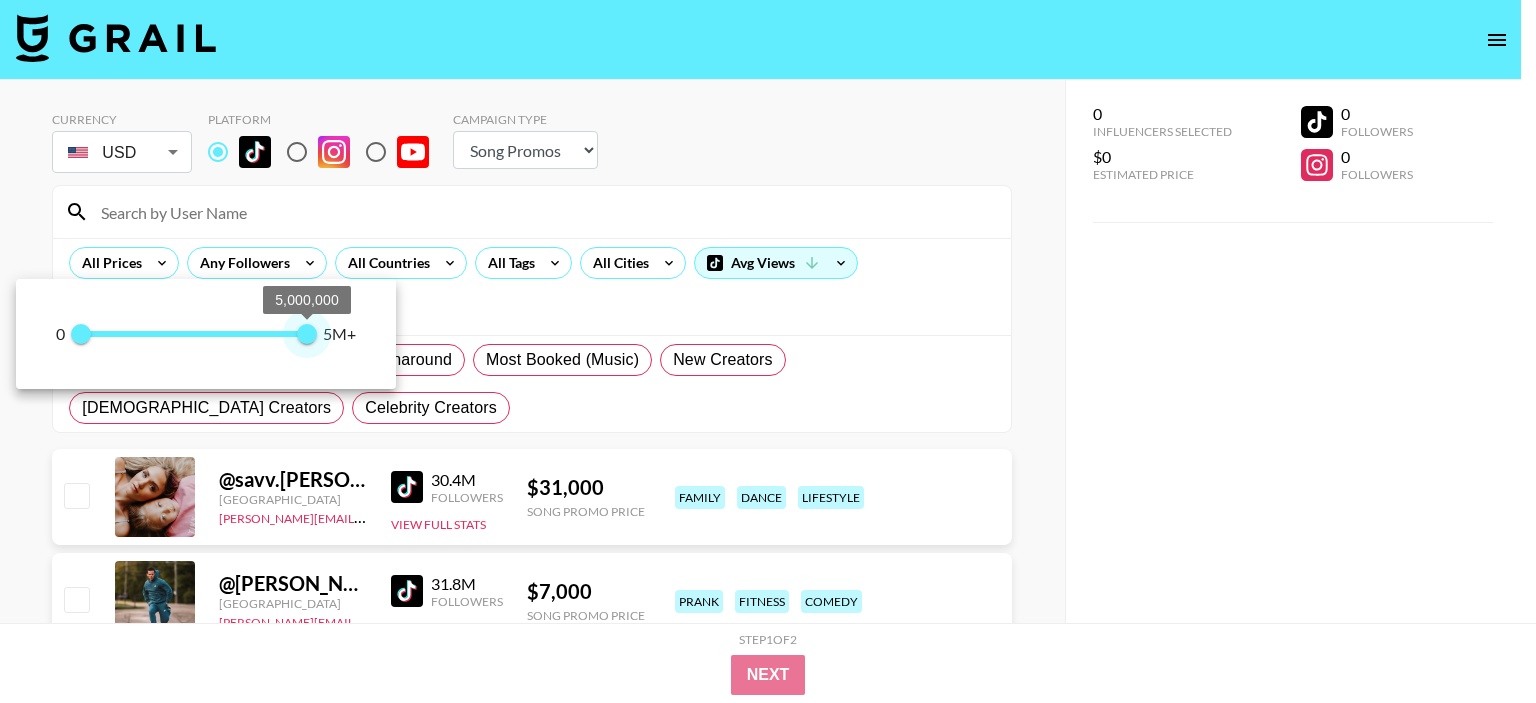 drag, startPoint x: 317, startPoint y: 336, endPoint x: 360, endPoint y: 339, distance: 43.104523 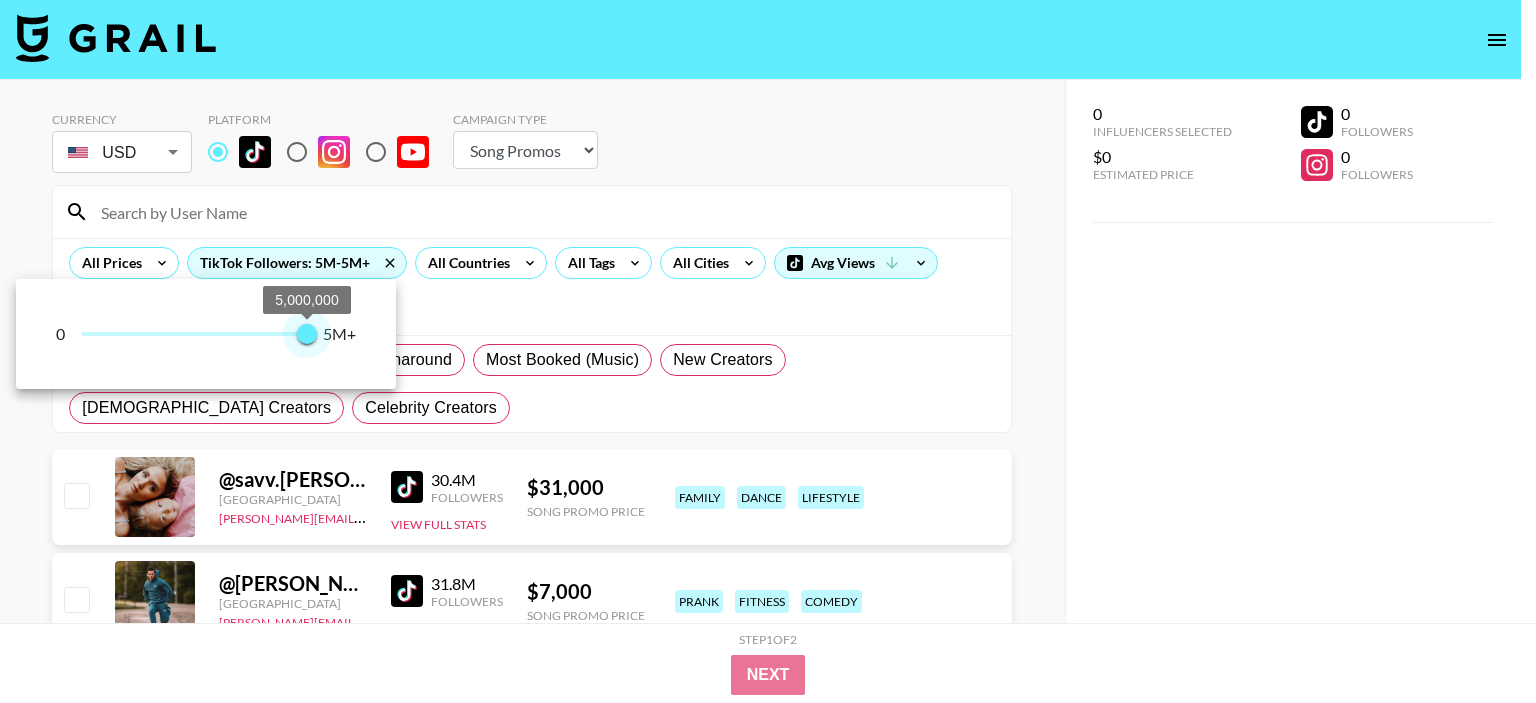 type on "5000000" 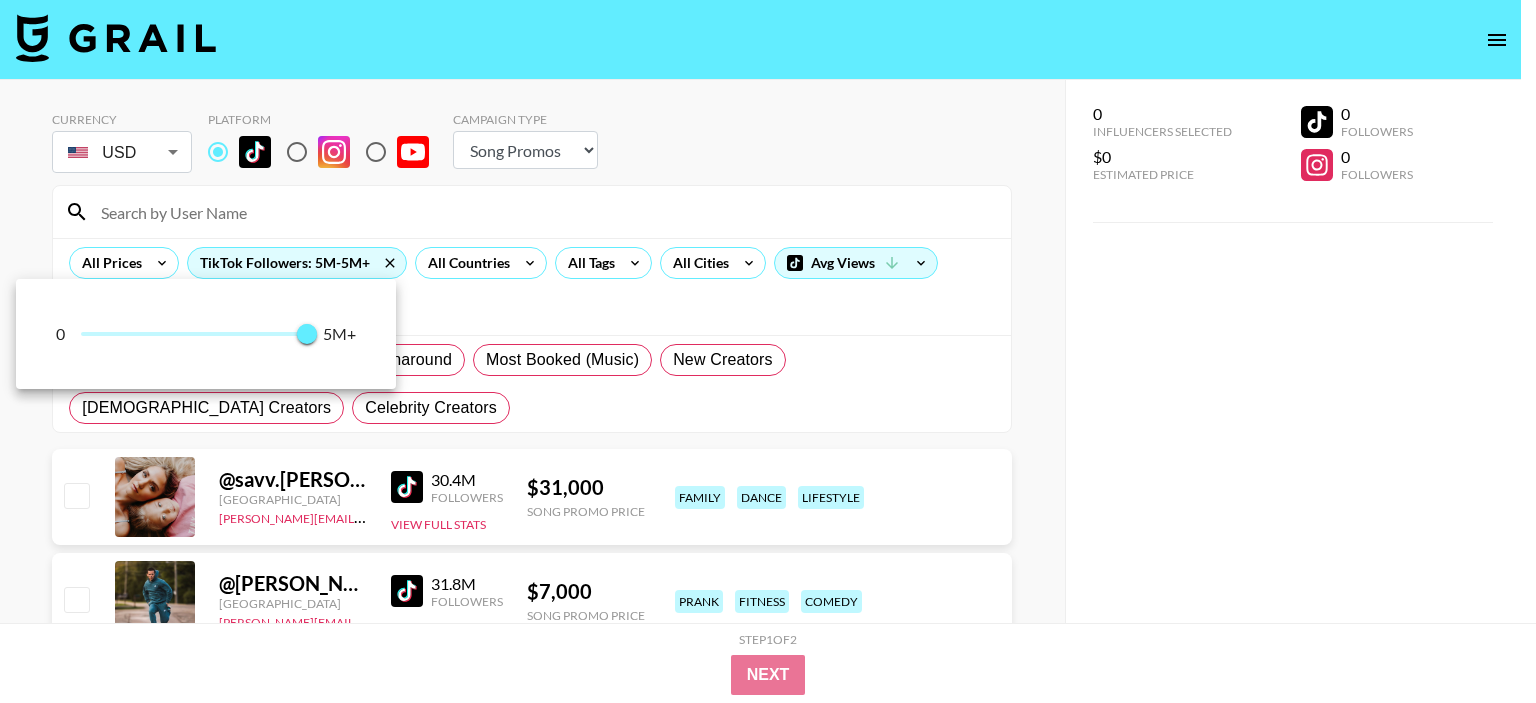 click at bounding box center [768, 351] 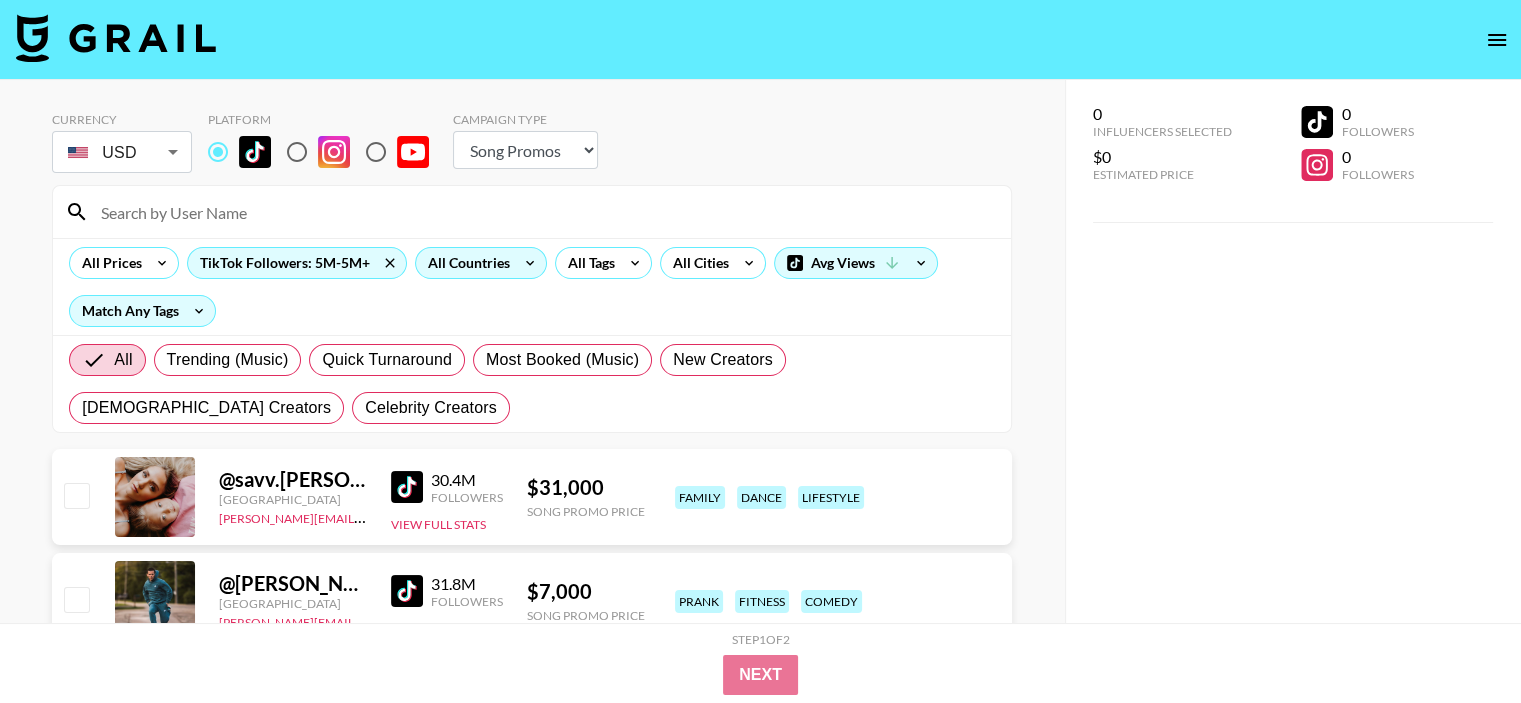 click on "All Countries" at bounding box center [465, 263] 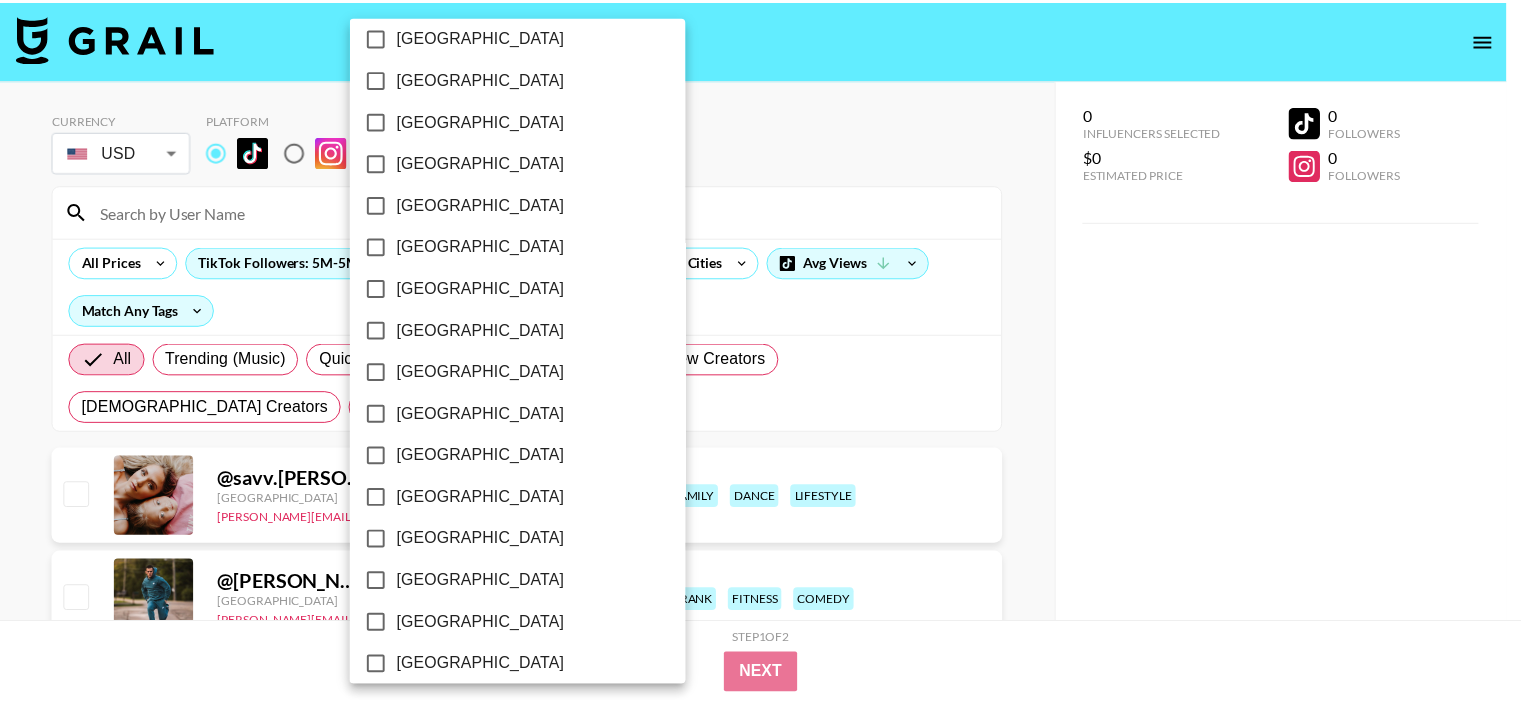 scroll, scrollTop: 1628, scrollLeft: 0, axis: vertical 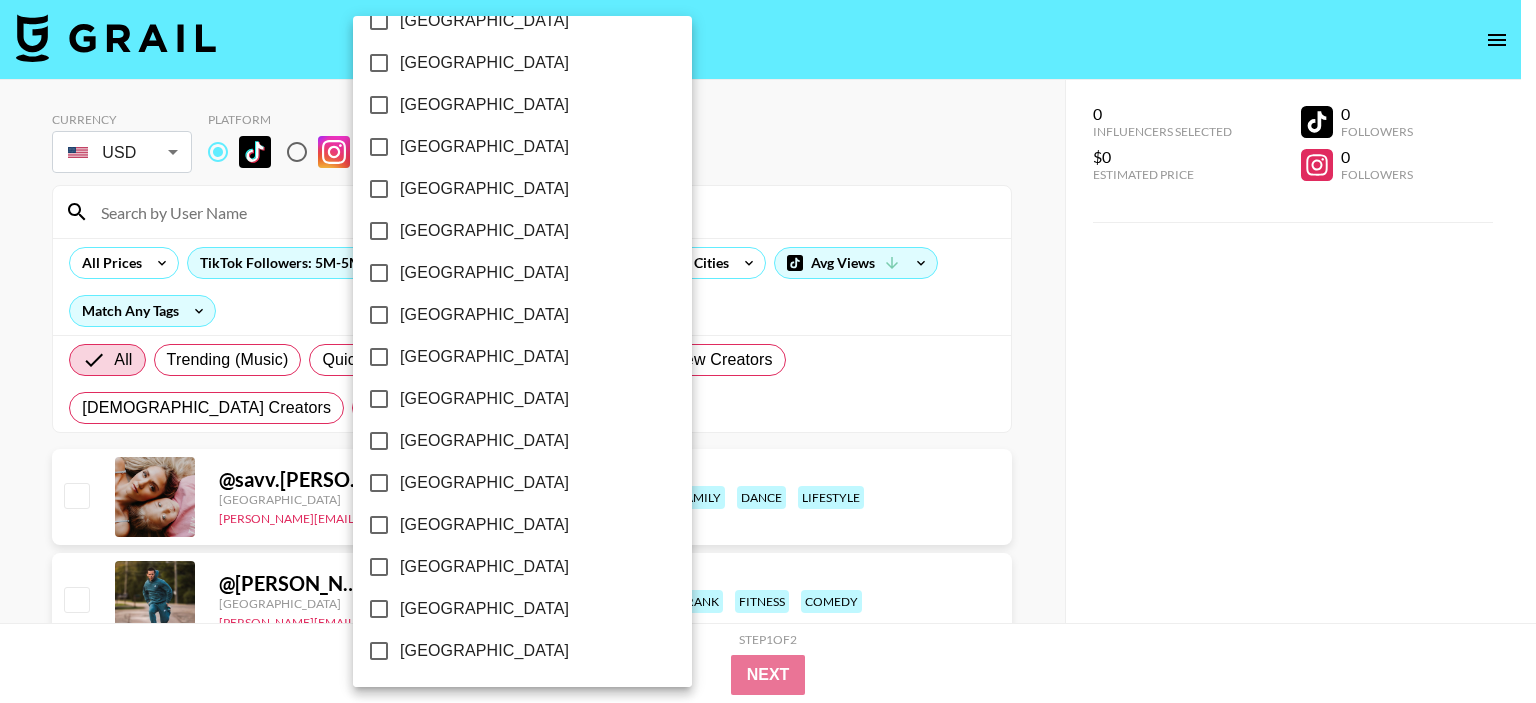 click on "[GEOGRAPHIC_DATA]" at bounding box center (484, 609) 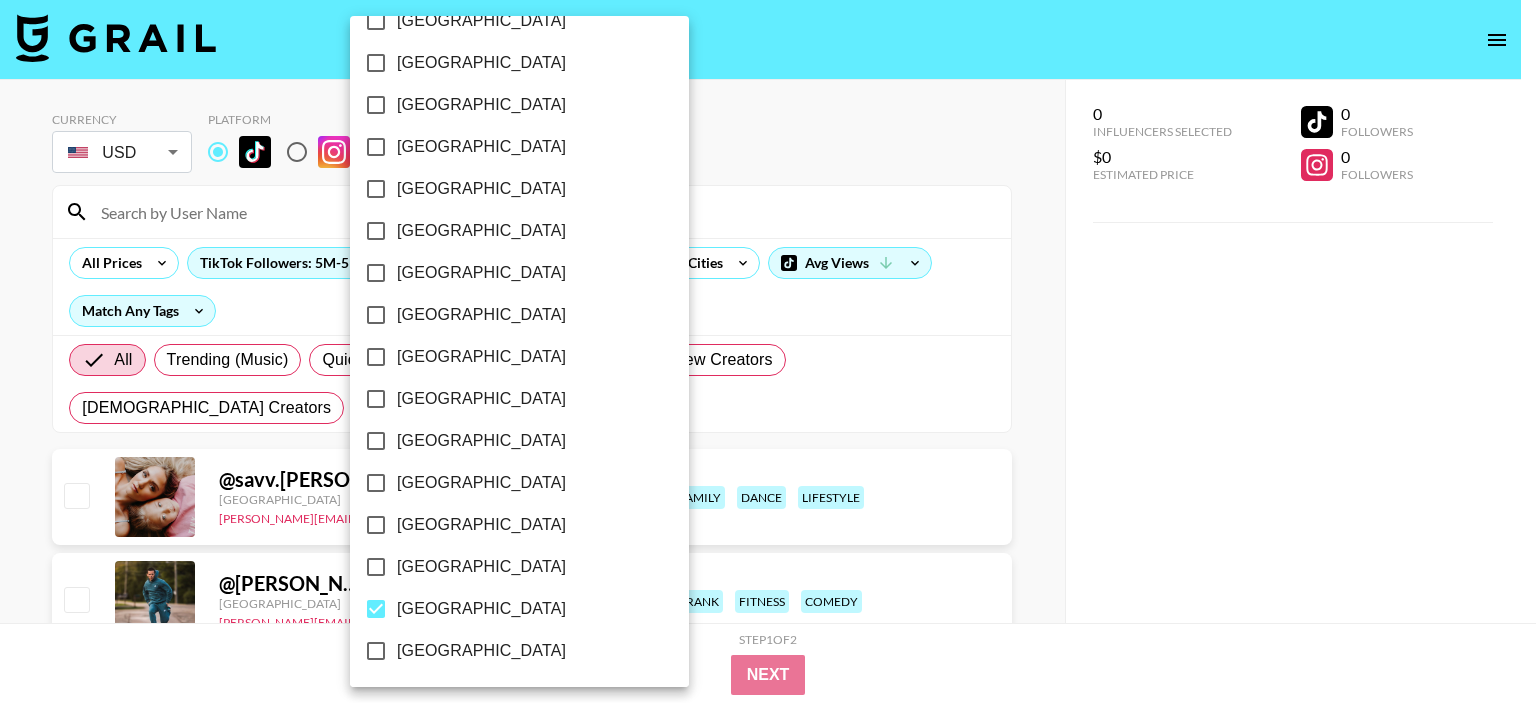click at bounding box center (768, 351) 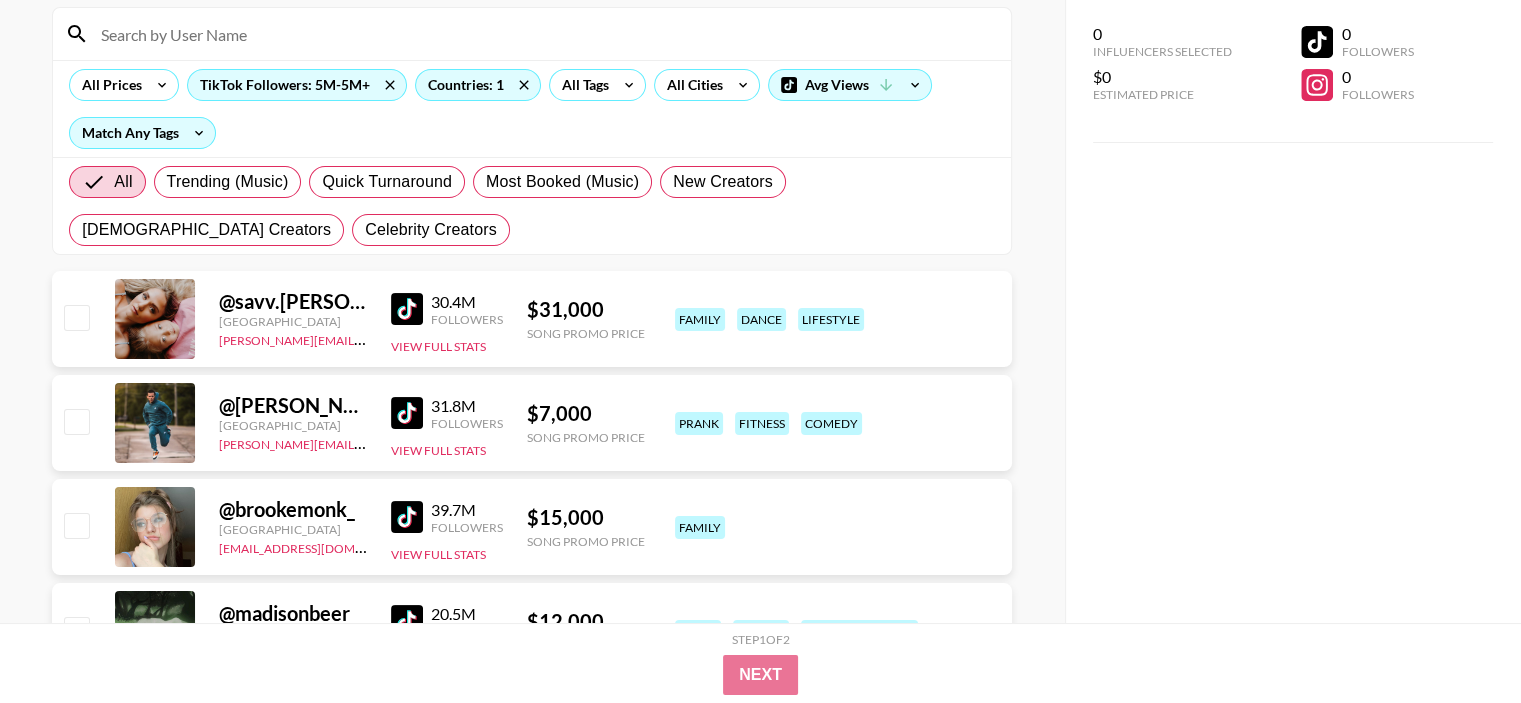scroll, scrollTop: 200, scrollLeft: 0, axis: vertical 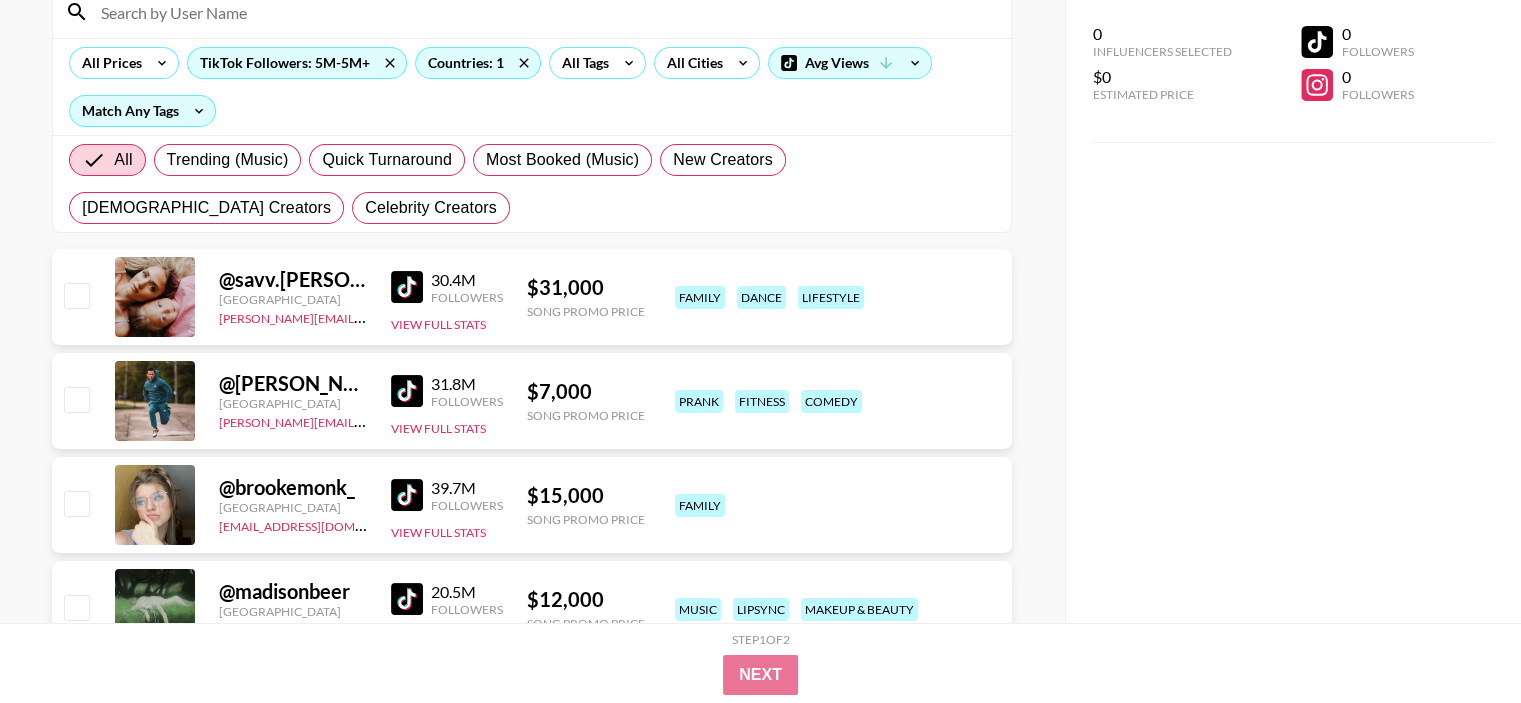 click on "0 Influencers Selected $0 Estimated Price 0 Followers 0 Followers" at bounding box center (1293, 311) 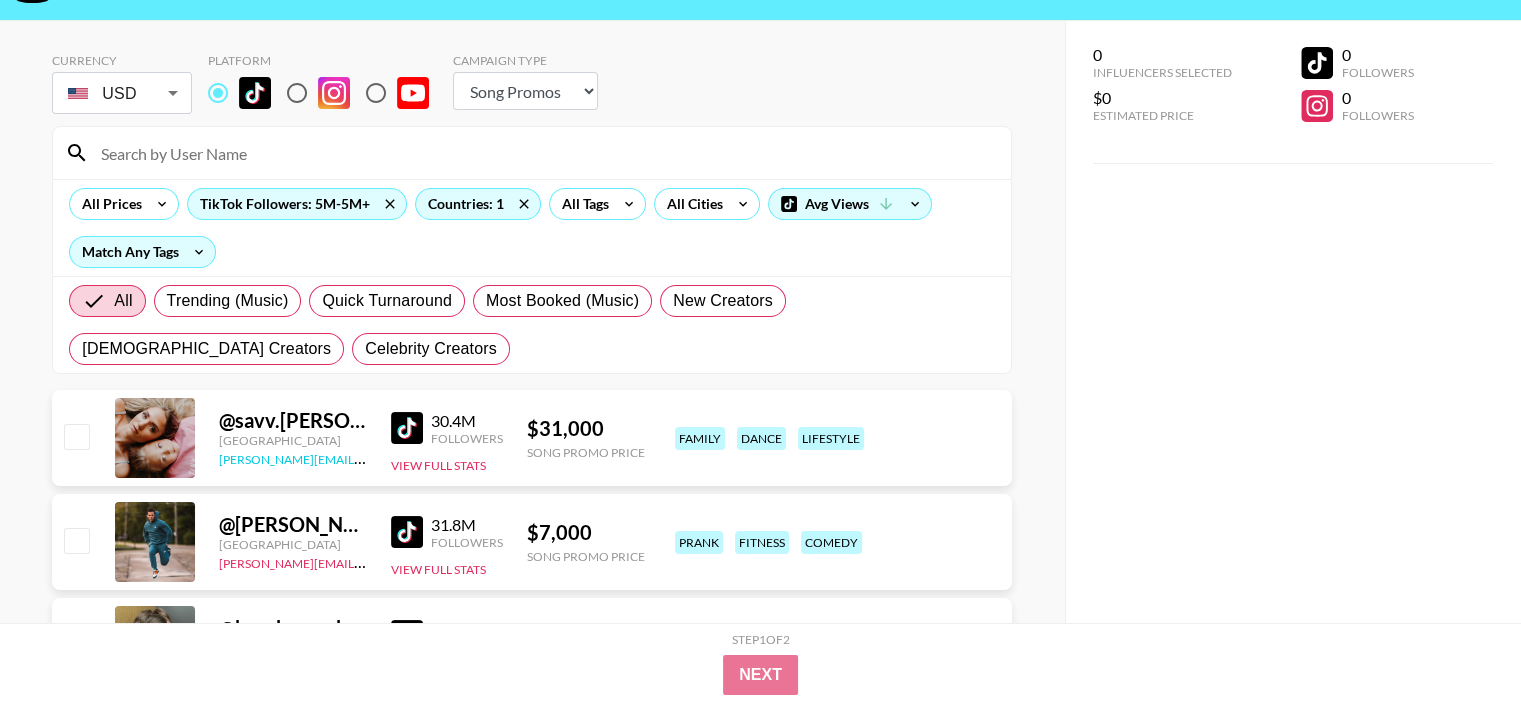 scroll, scrollTop: 0, scrollLeft: 0, axis: both 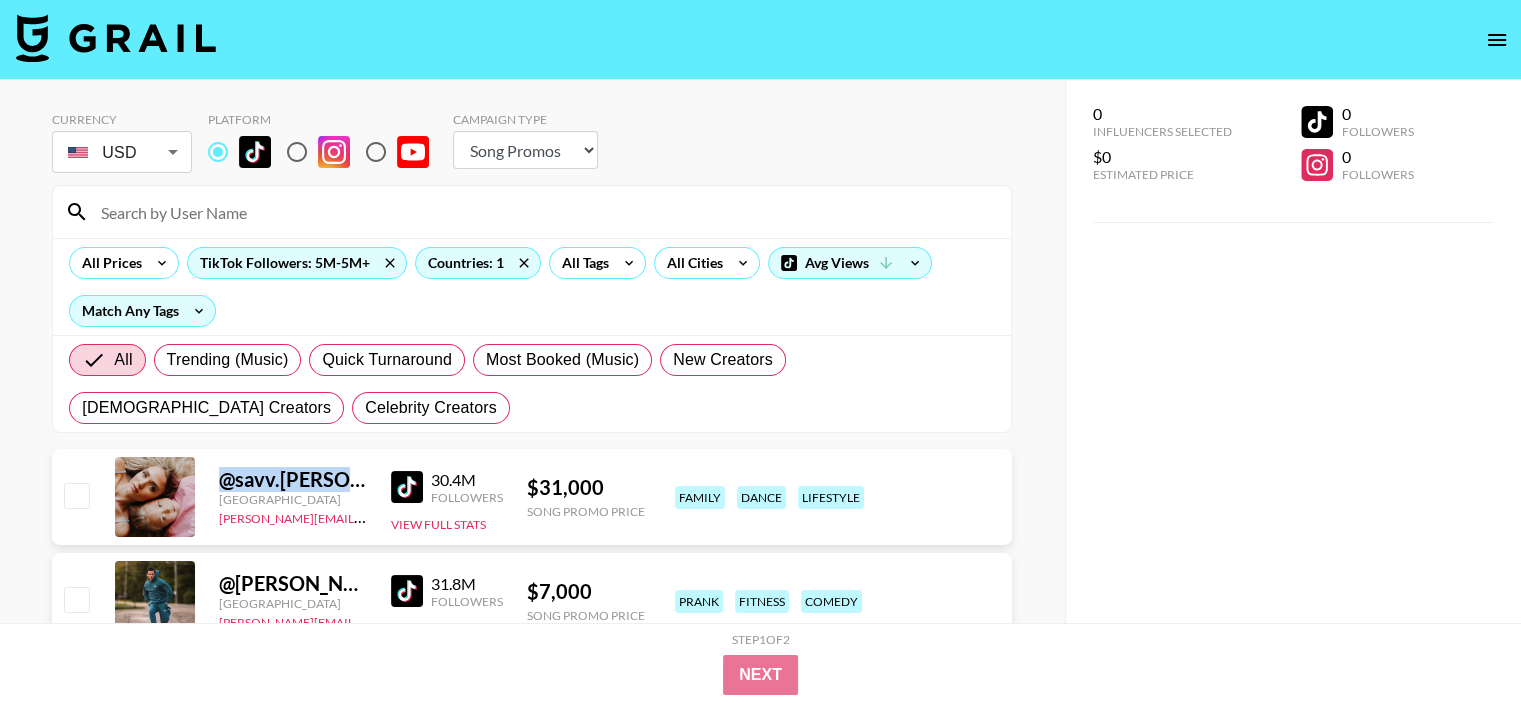 drag, startPoint x: 341, startPoint y: 483, endPoint x: 221, endPoint y: 475, distance: 120.26637 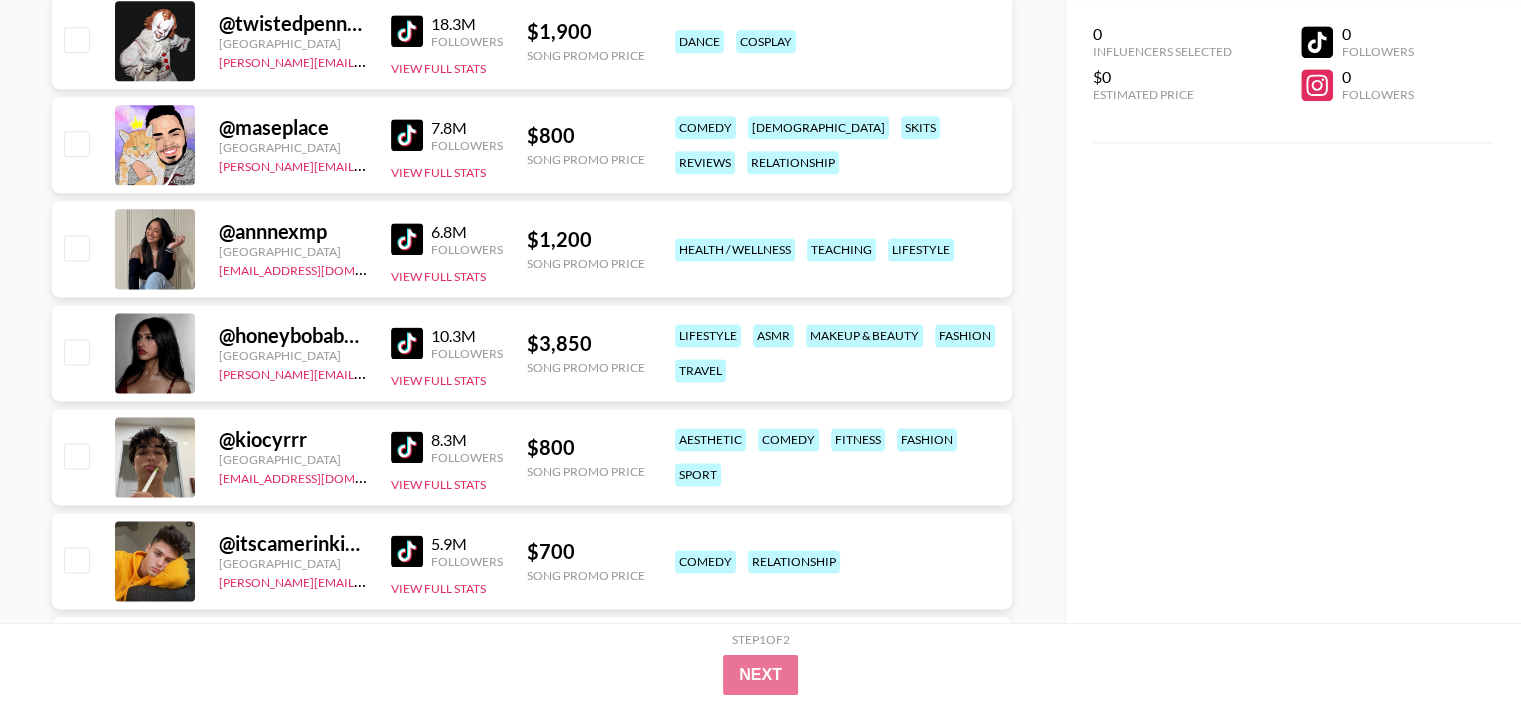scroll, scrollTop: 9632, scrollLeft: 0, axis: vertical 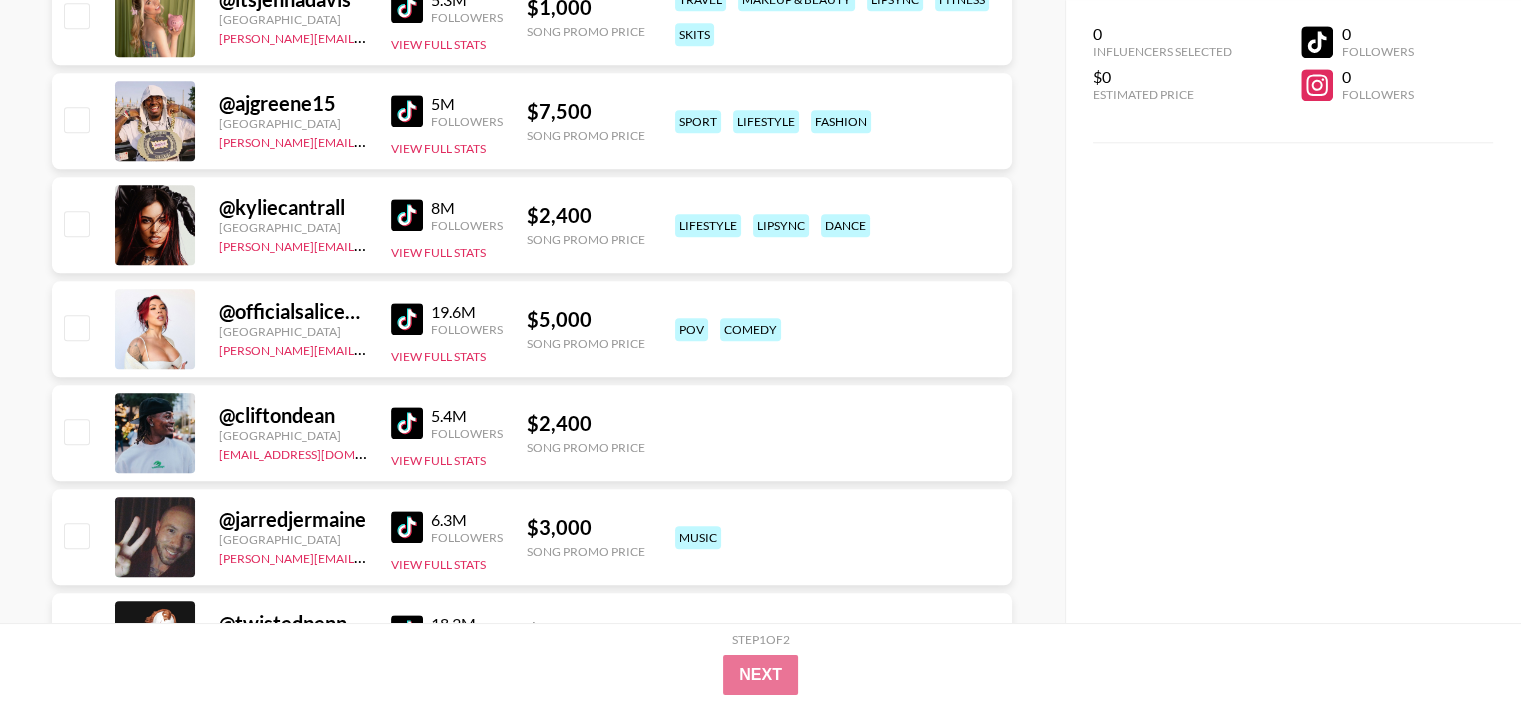 click on "Next" at bounding box center (761, 675) 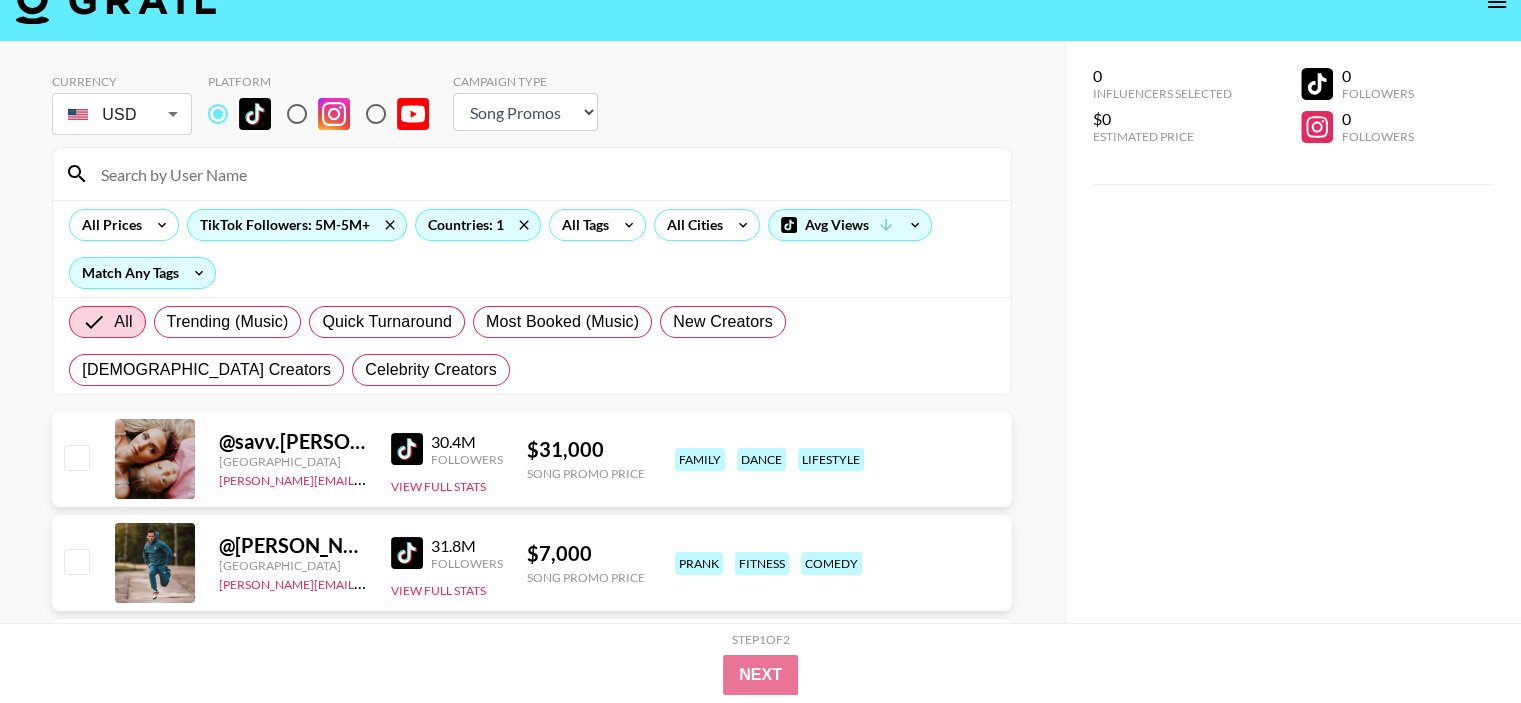 scroll, scrollTop: 0, scrollLeft: 0, axis: both 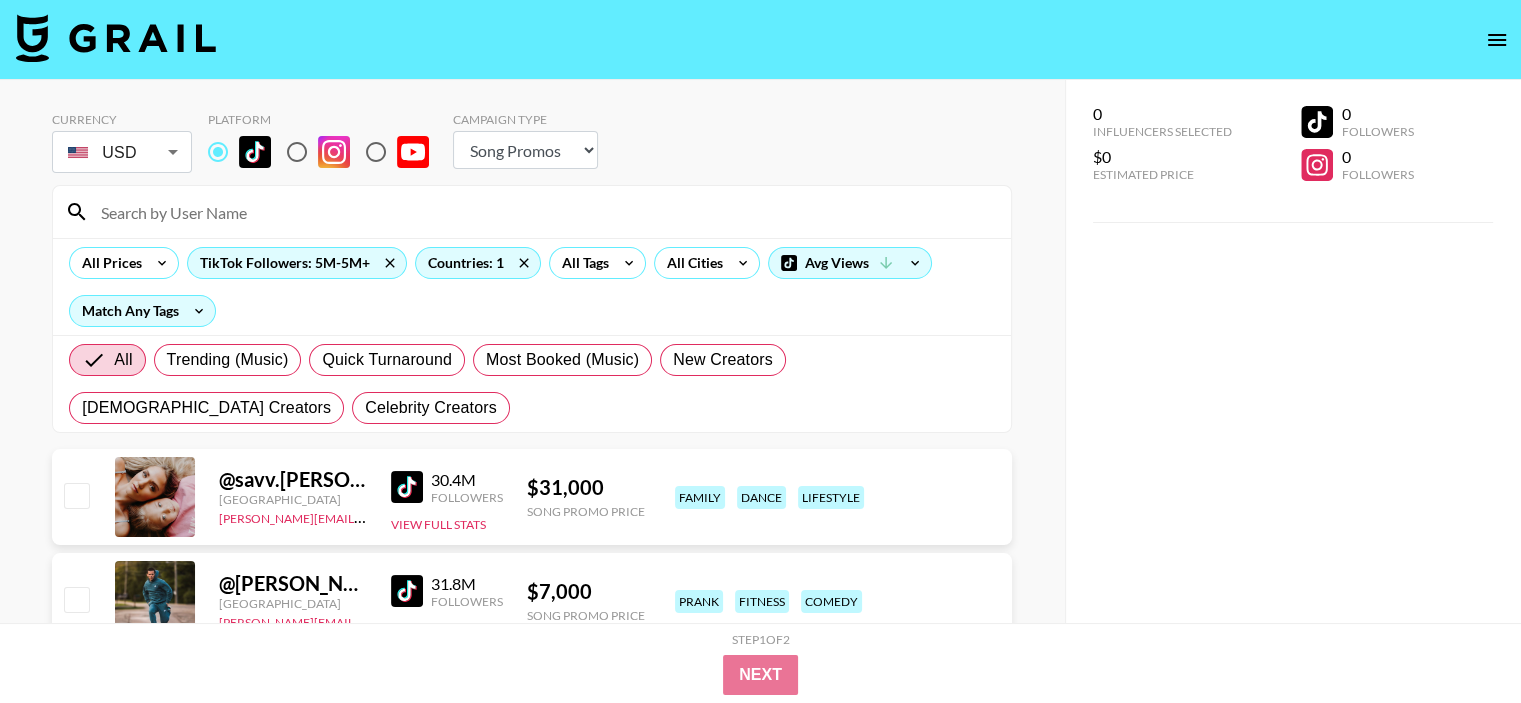 click on "Choose Type... Song Promos Brand Promos" at bounding box center (525, 150) 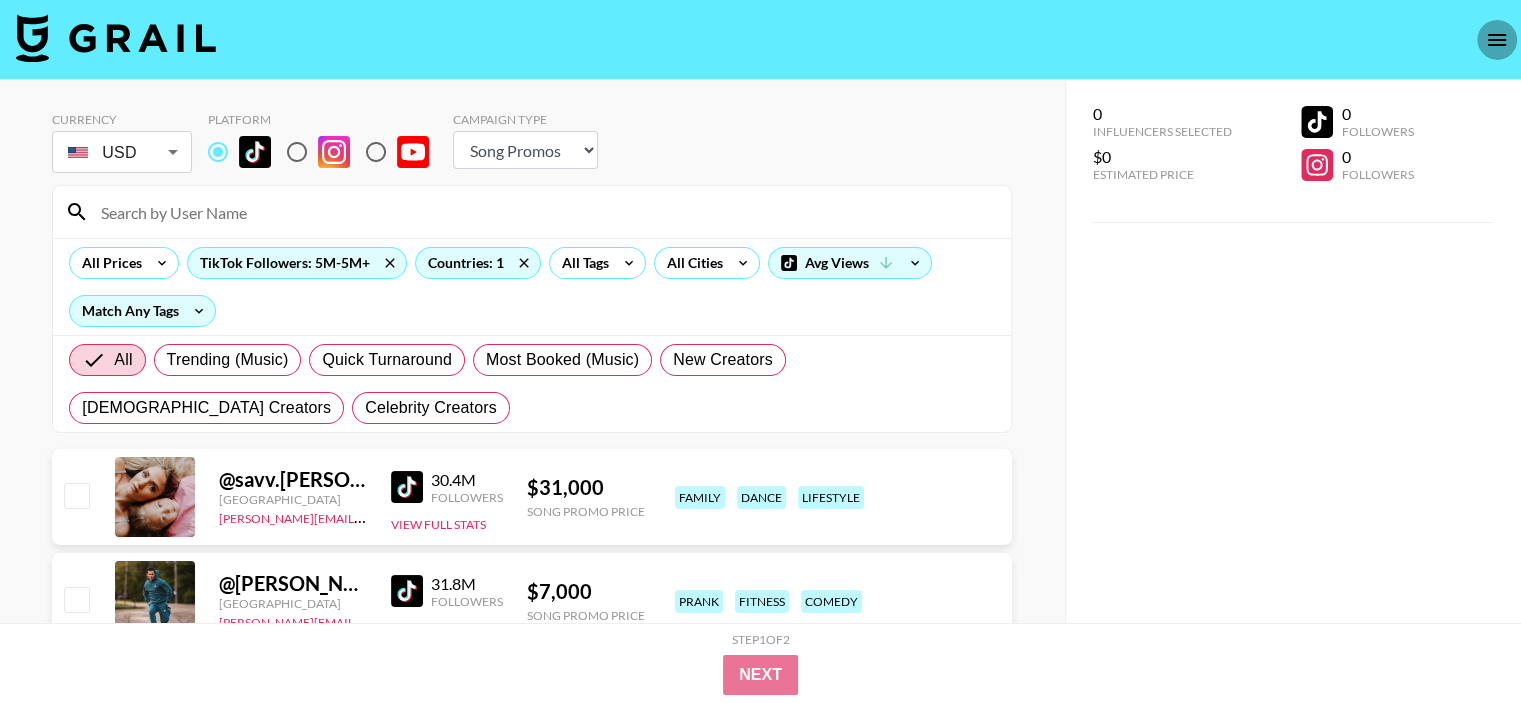 click 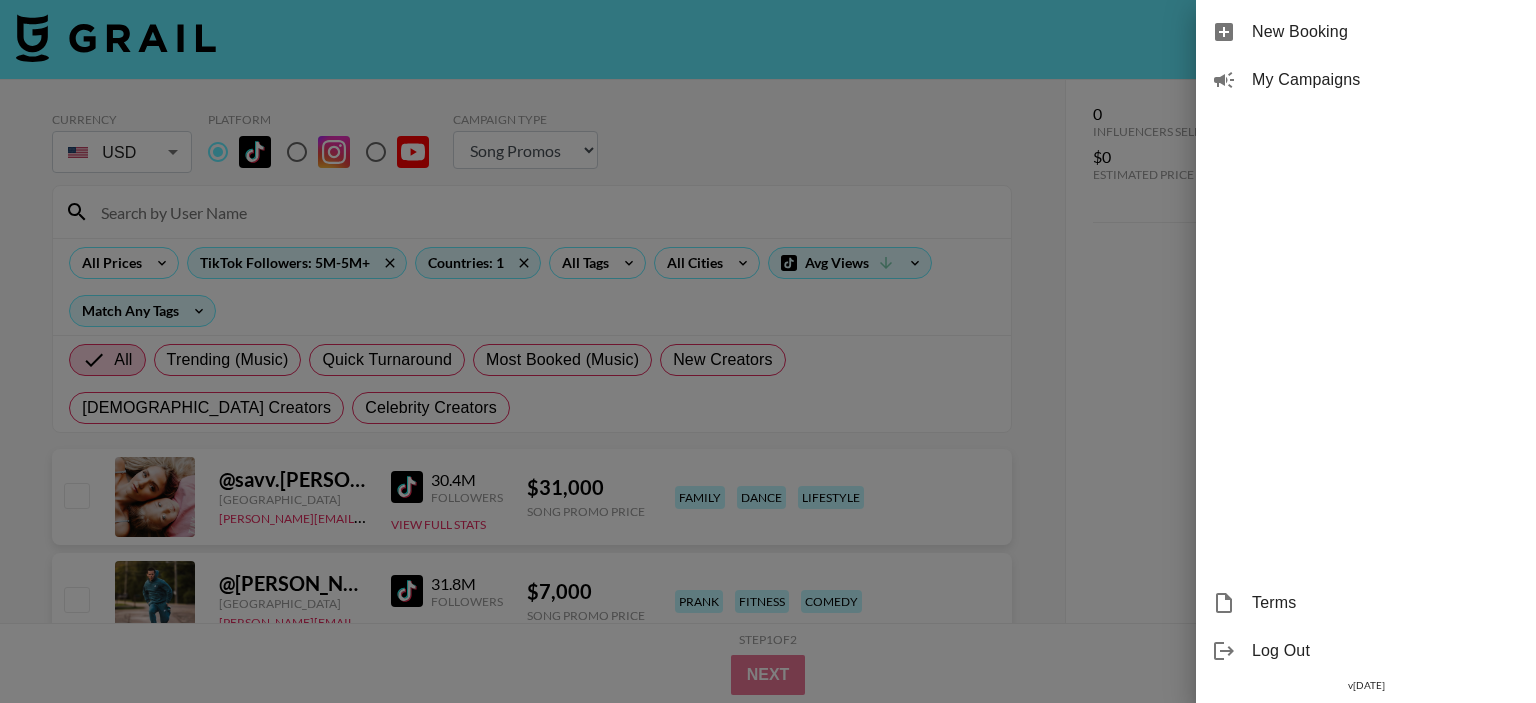 click at bounding box center (768, 351) 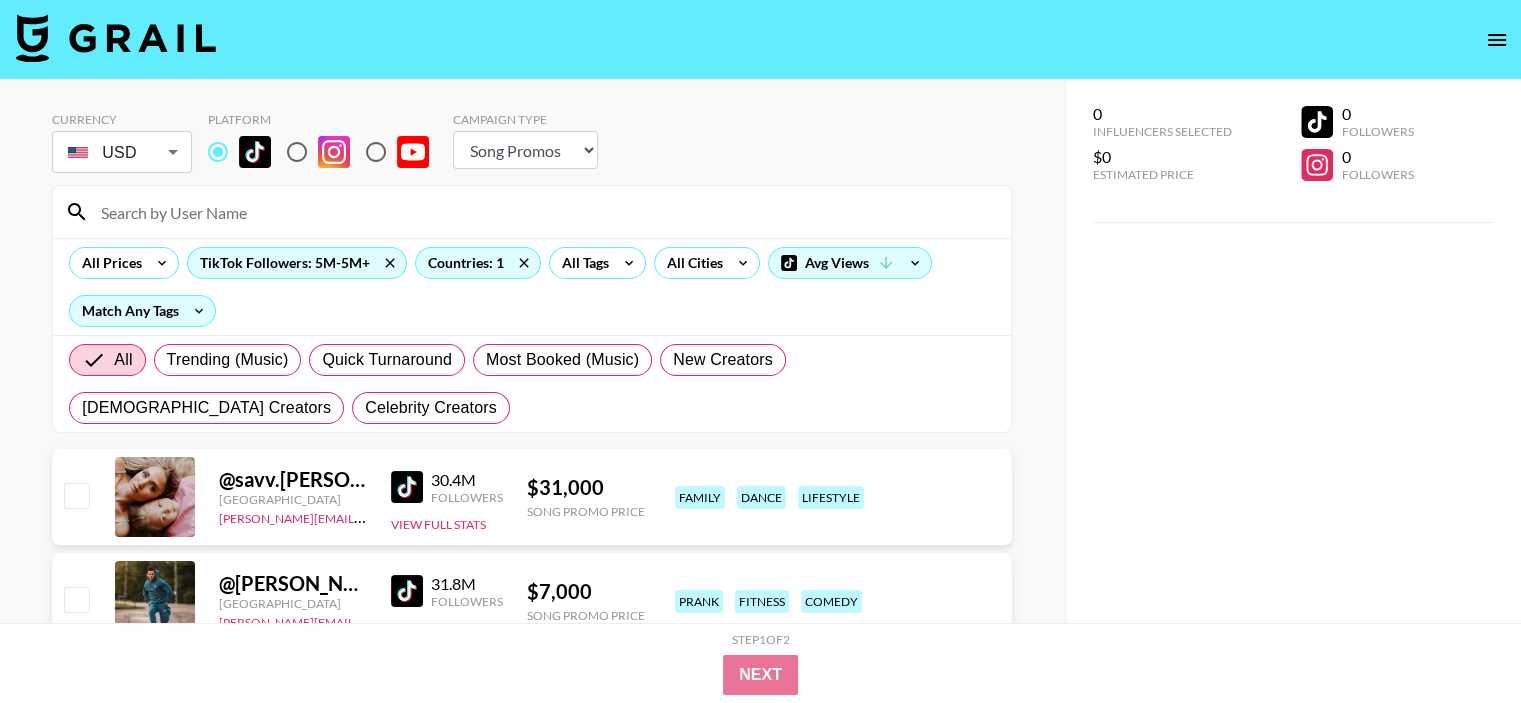 click on "Choose Type... Song Promos Brand Promos" at bounding box center (525, 150) 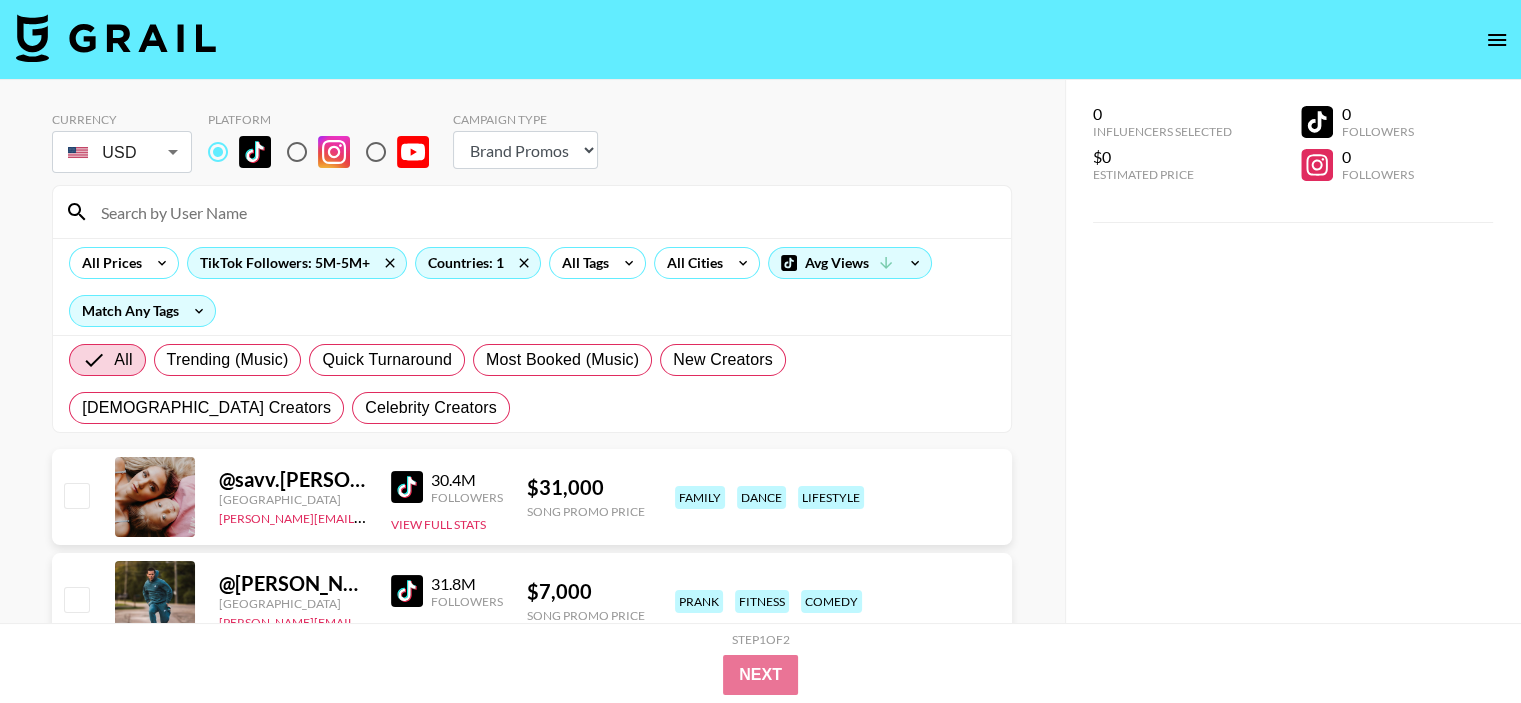 click on "Choose Type... Song Promos Brand Promos" at bounding box center (525, 150) 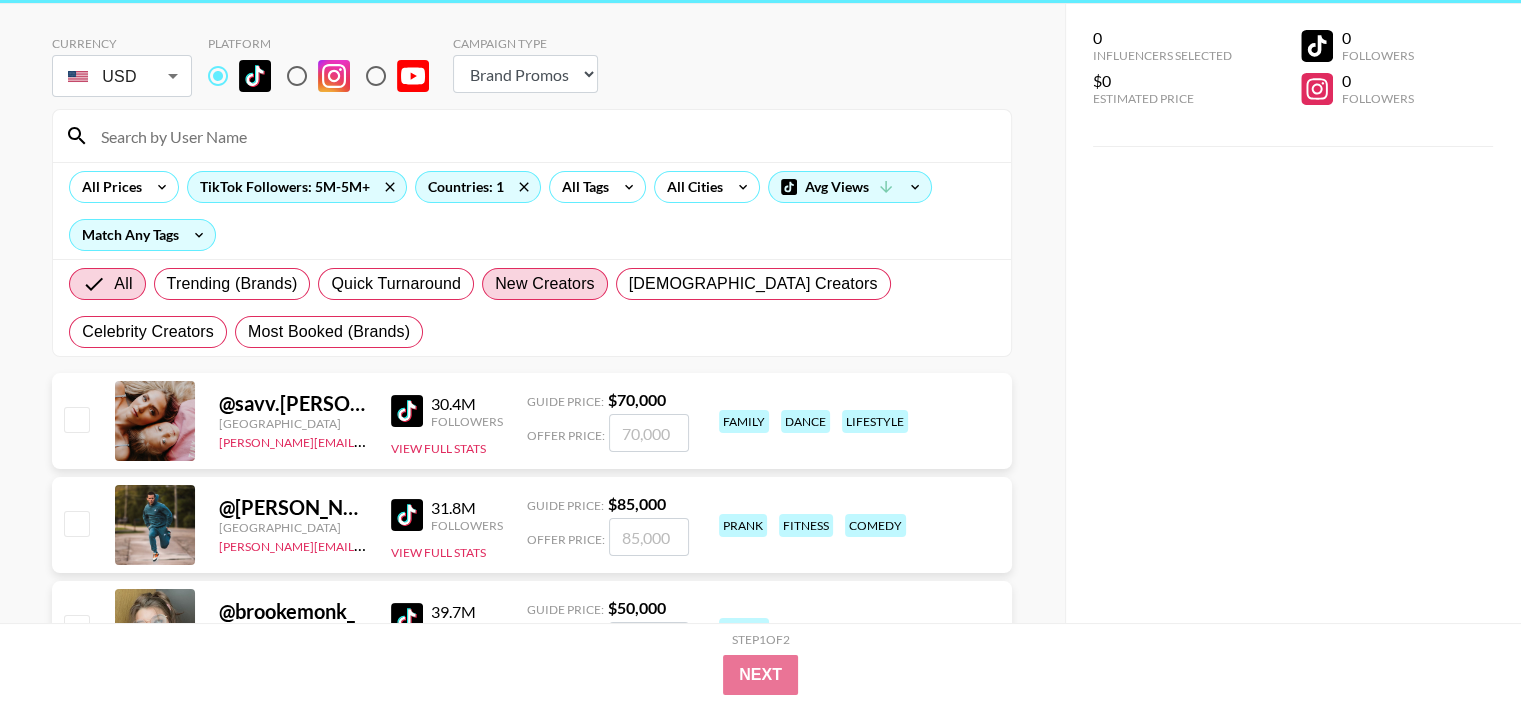 scroll, scrollTop: 0, scrollLeft: 0, axis: both 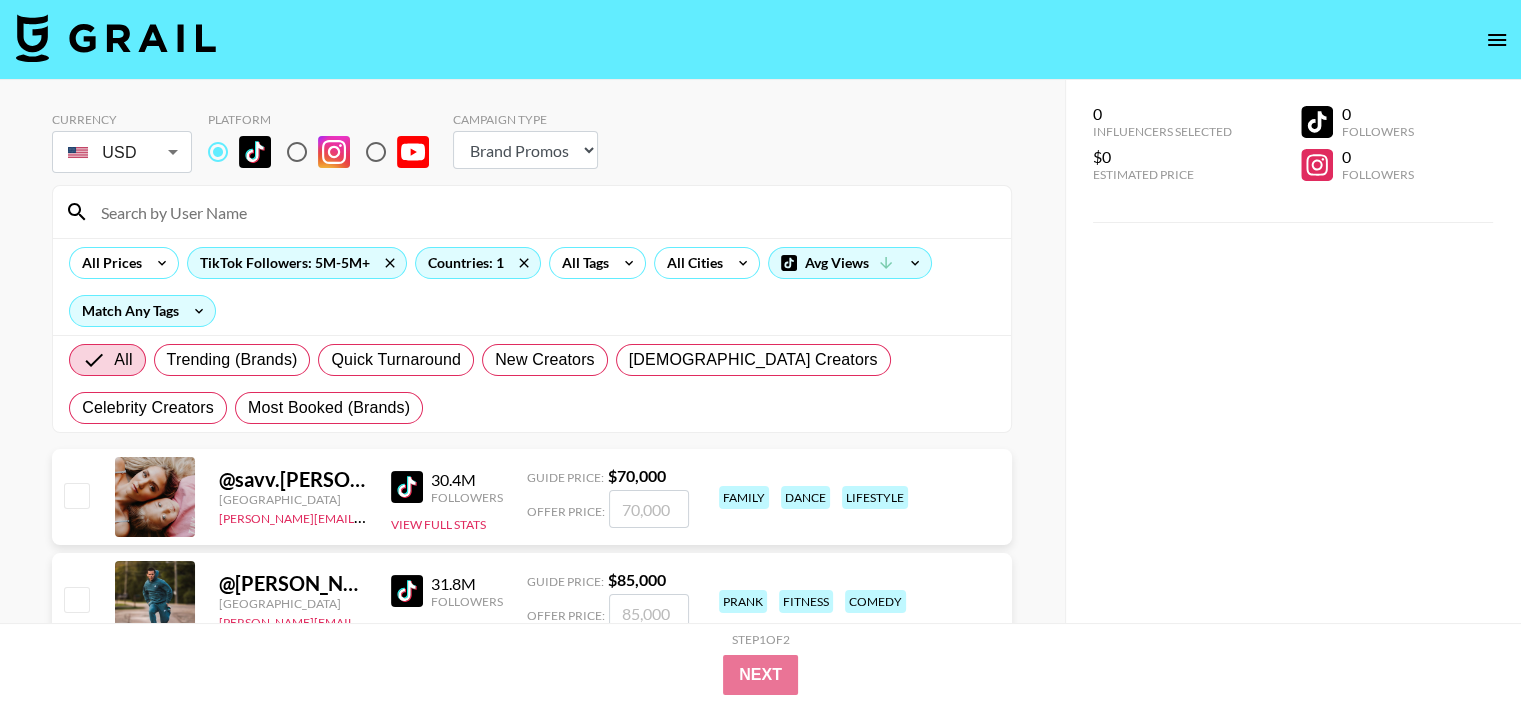 click on "Choose Type... Song Promos Brand Promos" at bounding box center [525, 150] 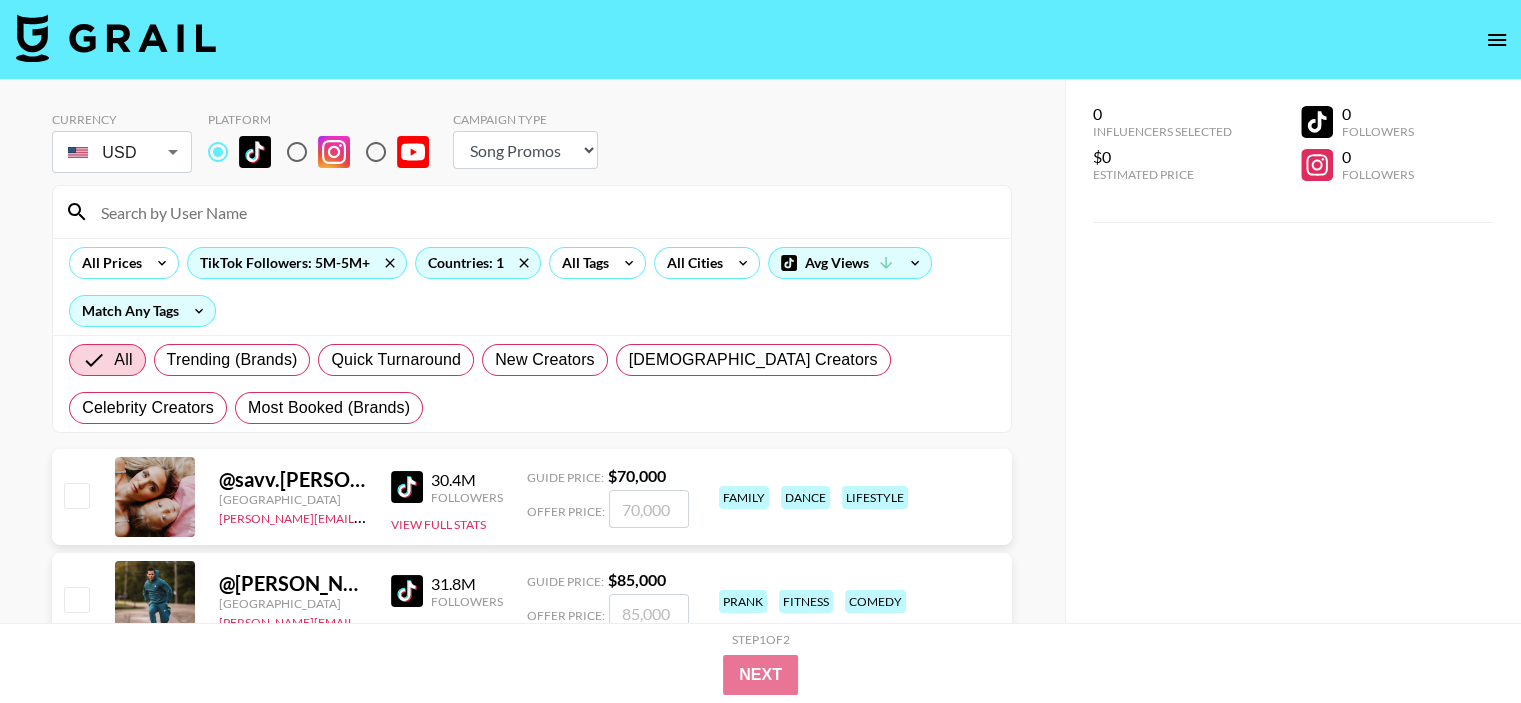 click on "Choose Type... Song Promos Brand Promos" at bounding box center (525, 150) 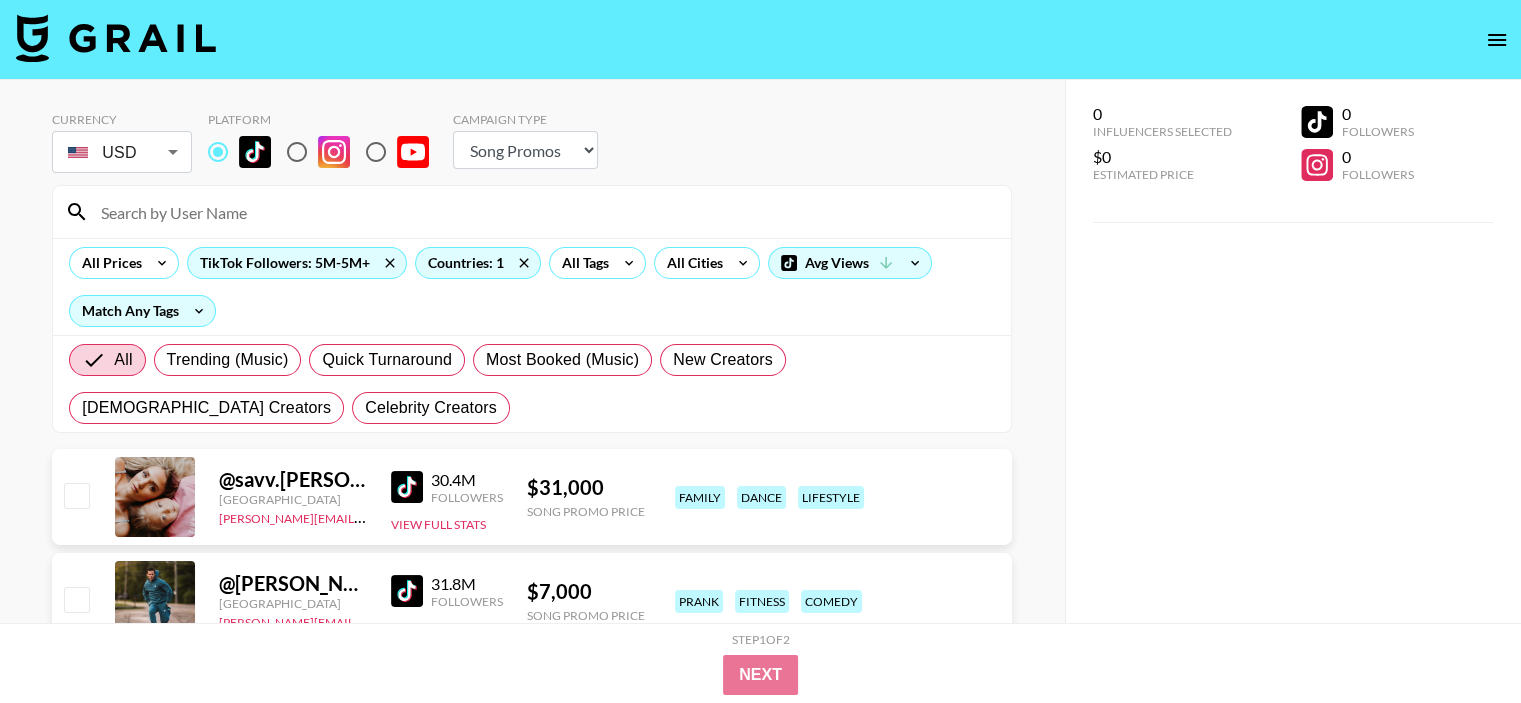 click on "Choose Type... Song Promos Brand Promos" at bounding box center (525, 150) 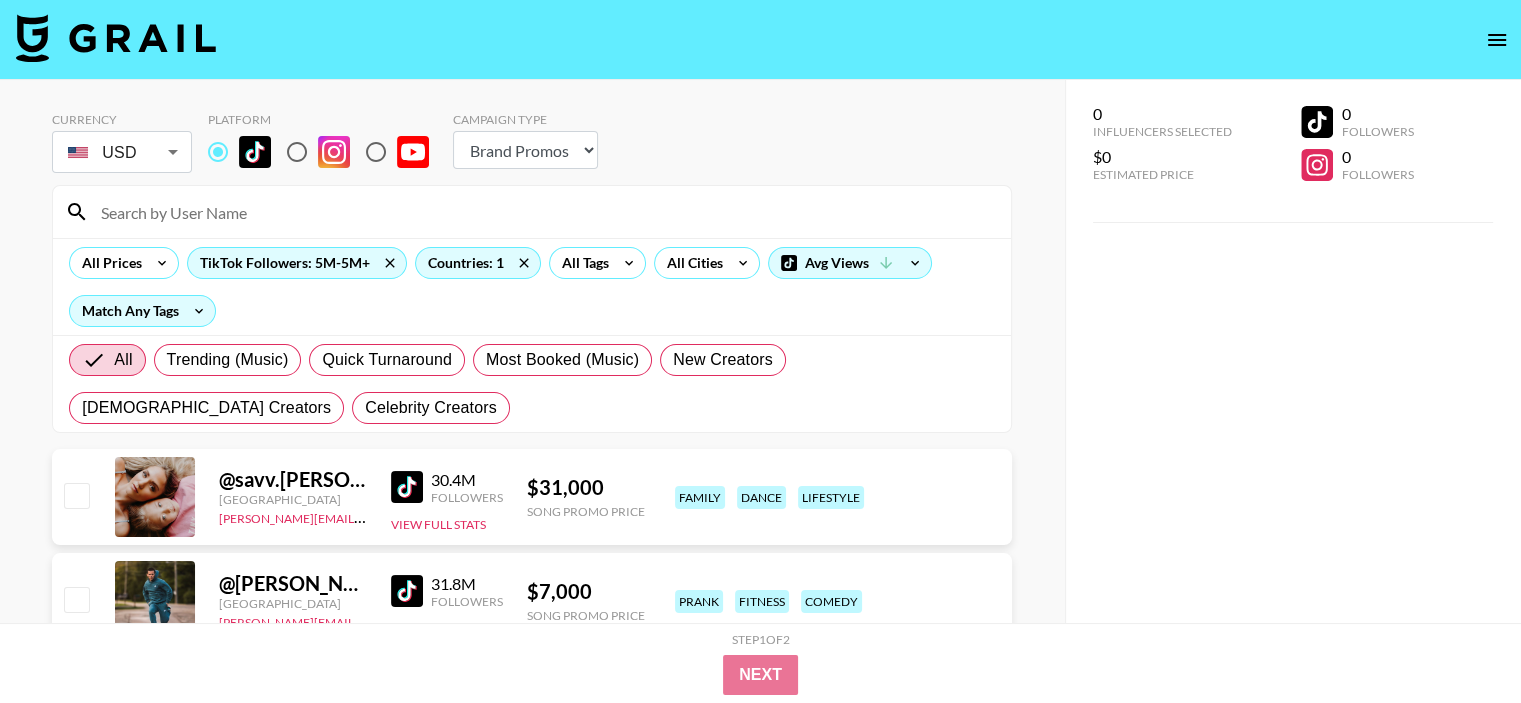 click on "Choose Type... Song Promos Brand Promos" at bounding box center (525, 150) 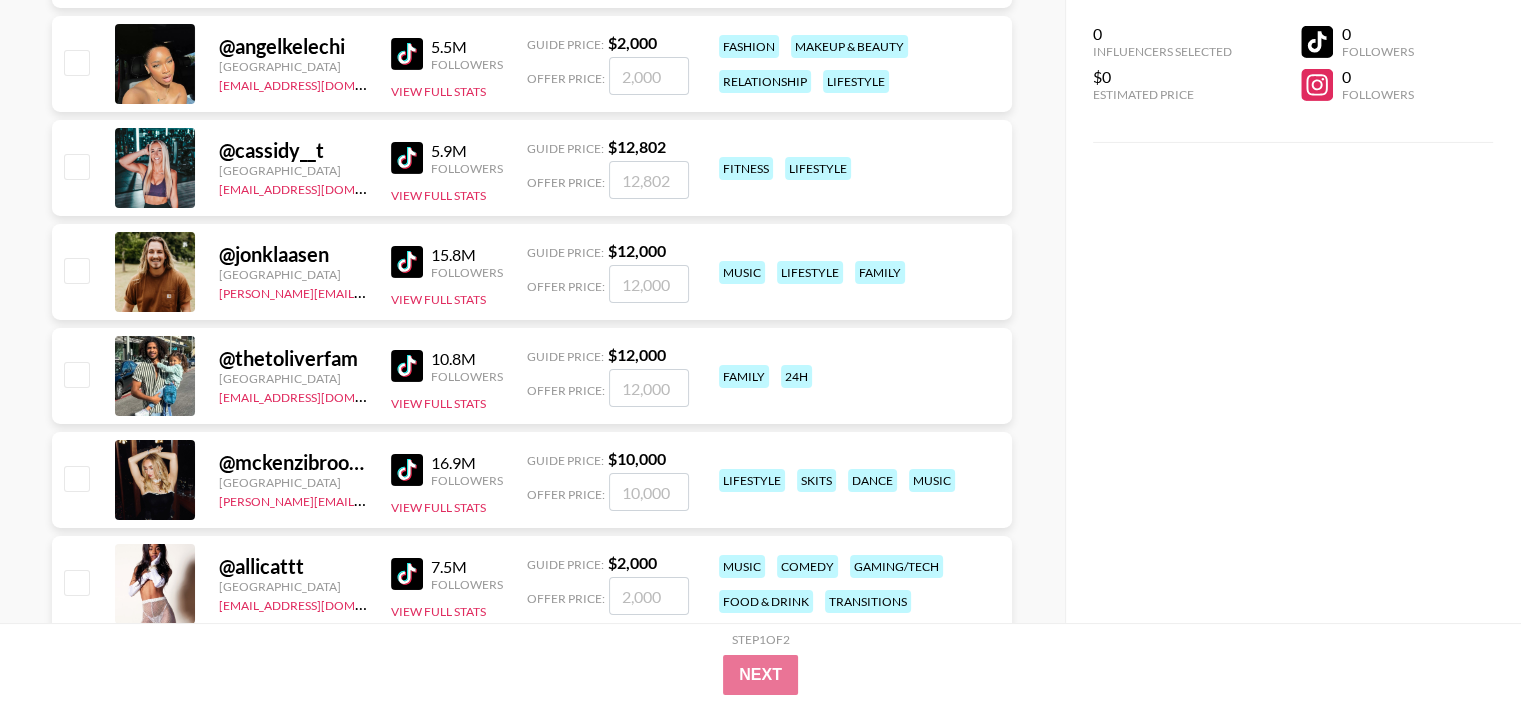 scroll, scrollTop: 14432, scrollLeft: 0, axis: vertical 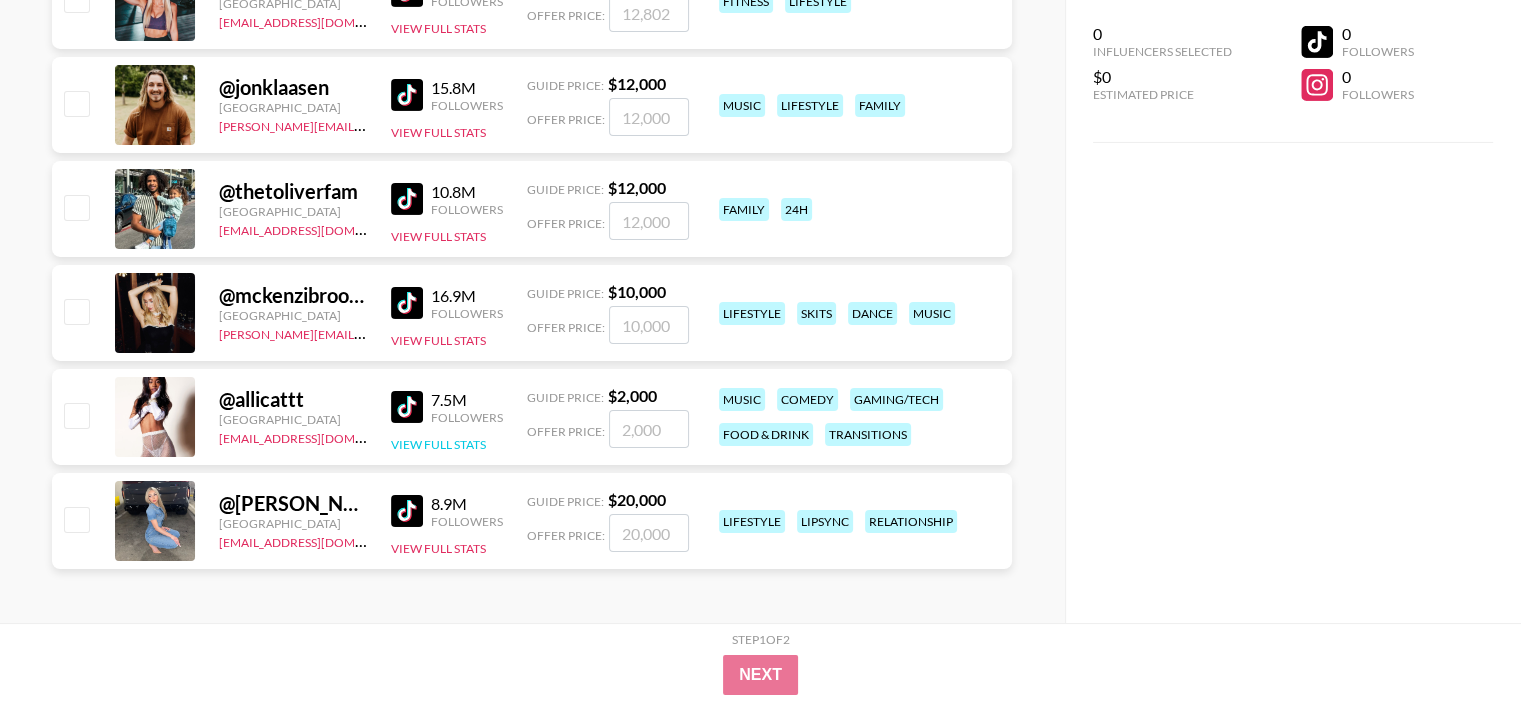 drag, startPoint x: 456, startPoint y: 444, endPoint x: 416, endPoint y: 439, distance: 40.311287 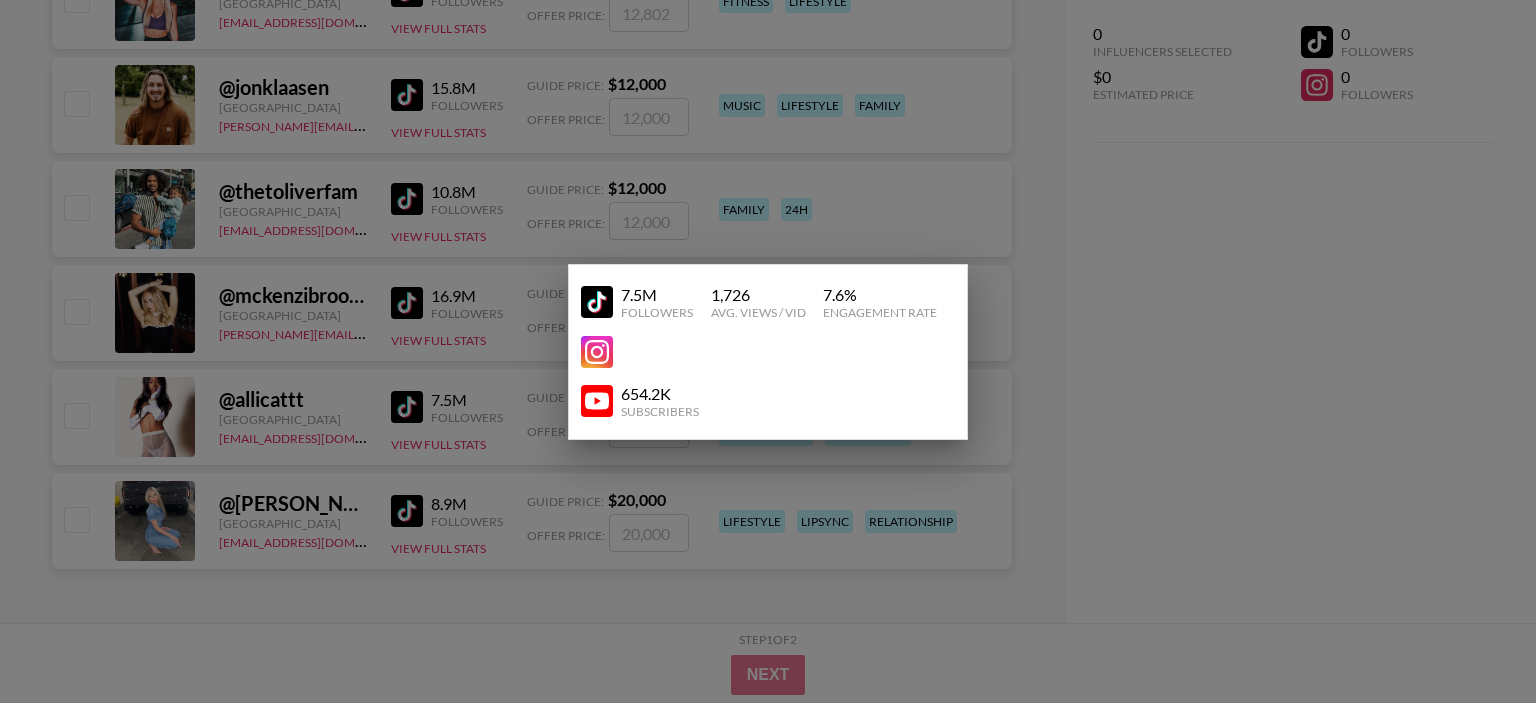 click at bounding box center [768, 351] 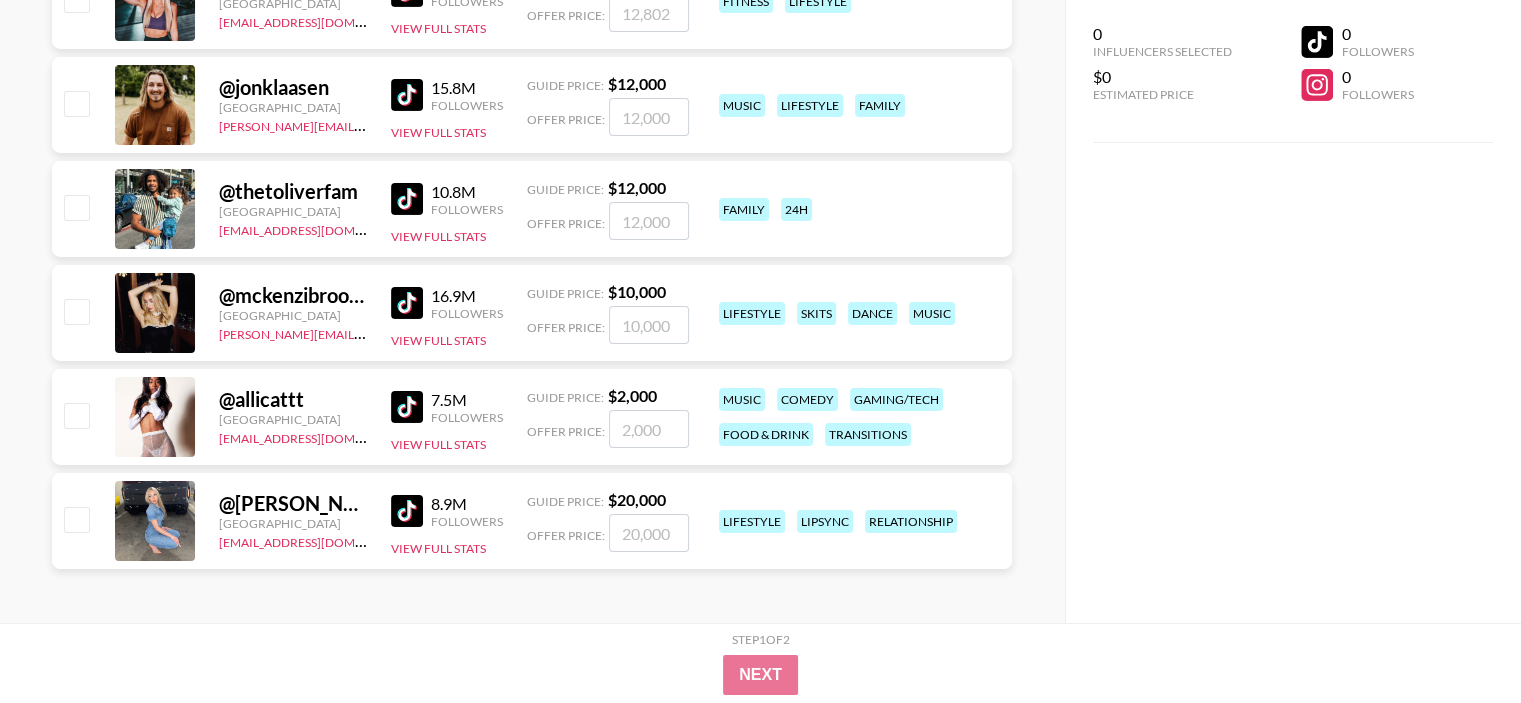 click on "8.9M Followers View Full Stats" at bounding box center (447, 521) 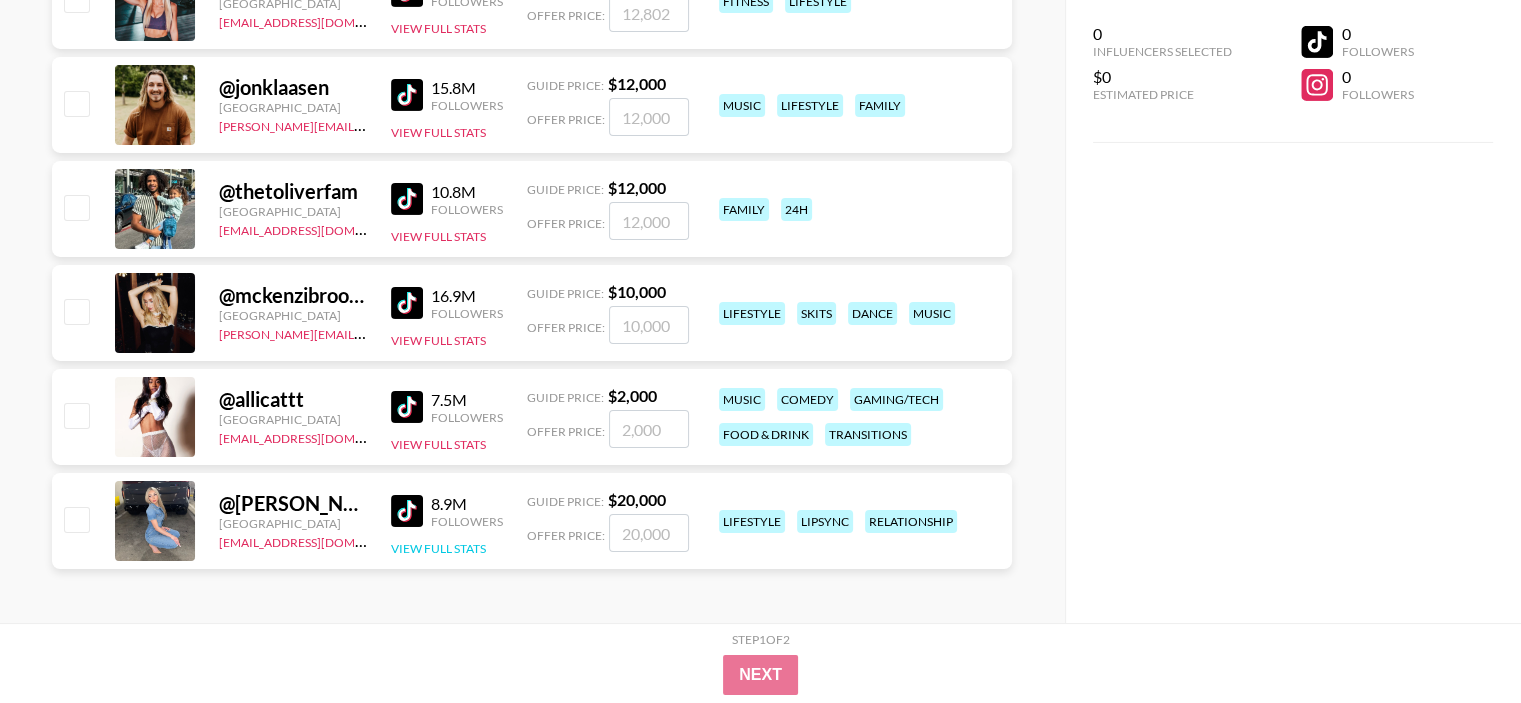 click on "View Full Stats" at bounding box center [438, 548] 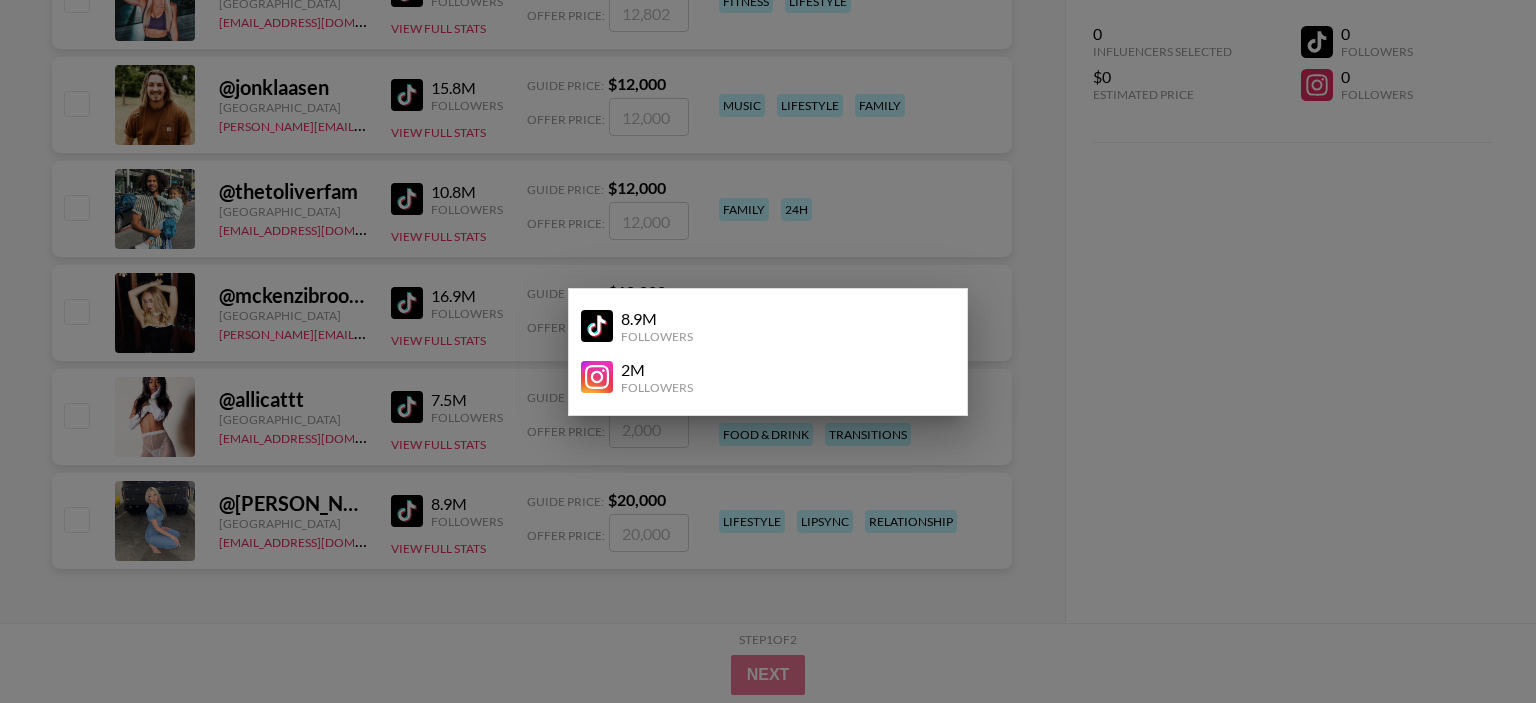 click at bounding box center [768, 351] 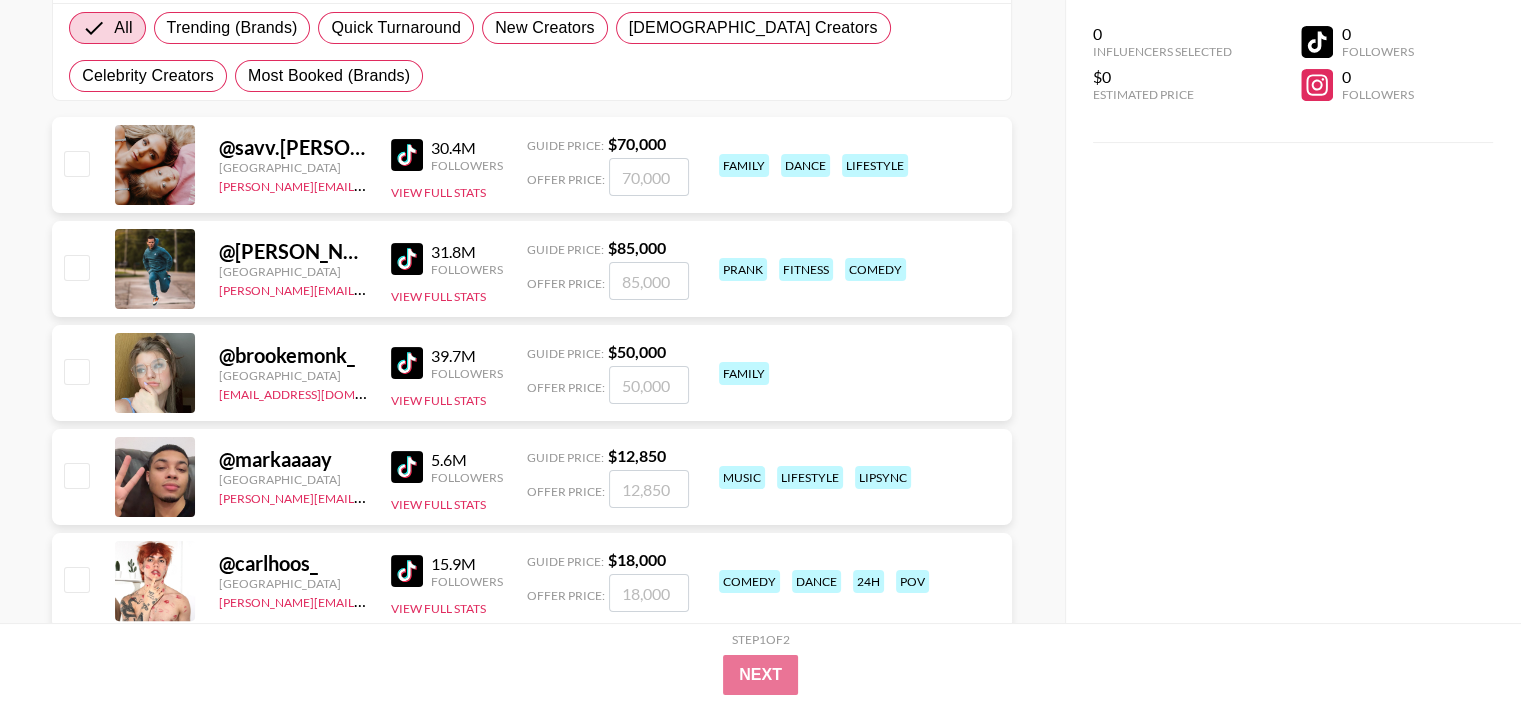 scroll, scrollTop: 0, scrollLeft: 0, axis: both 